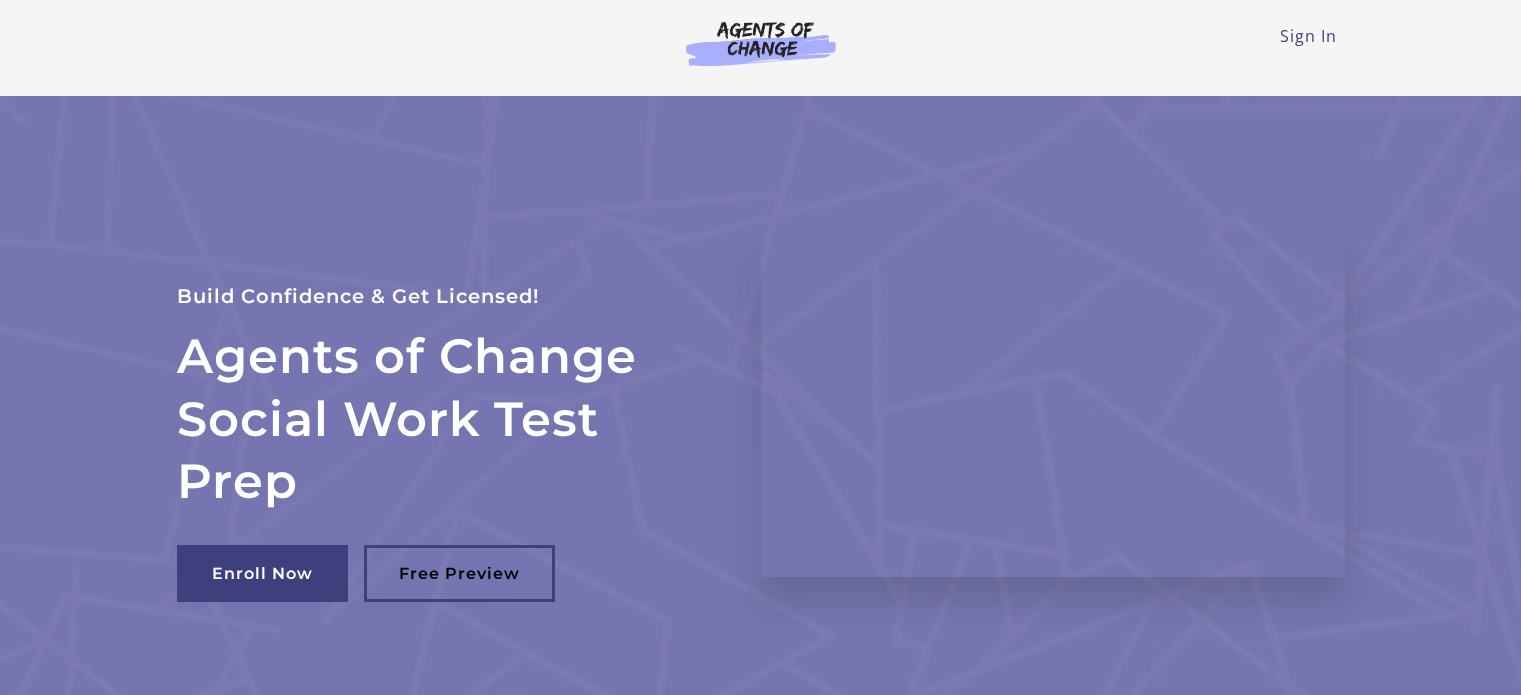 scroll, scrollTop: 0, scrollLeft: 0, axis: both 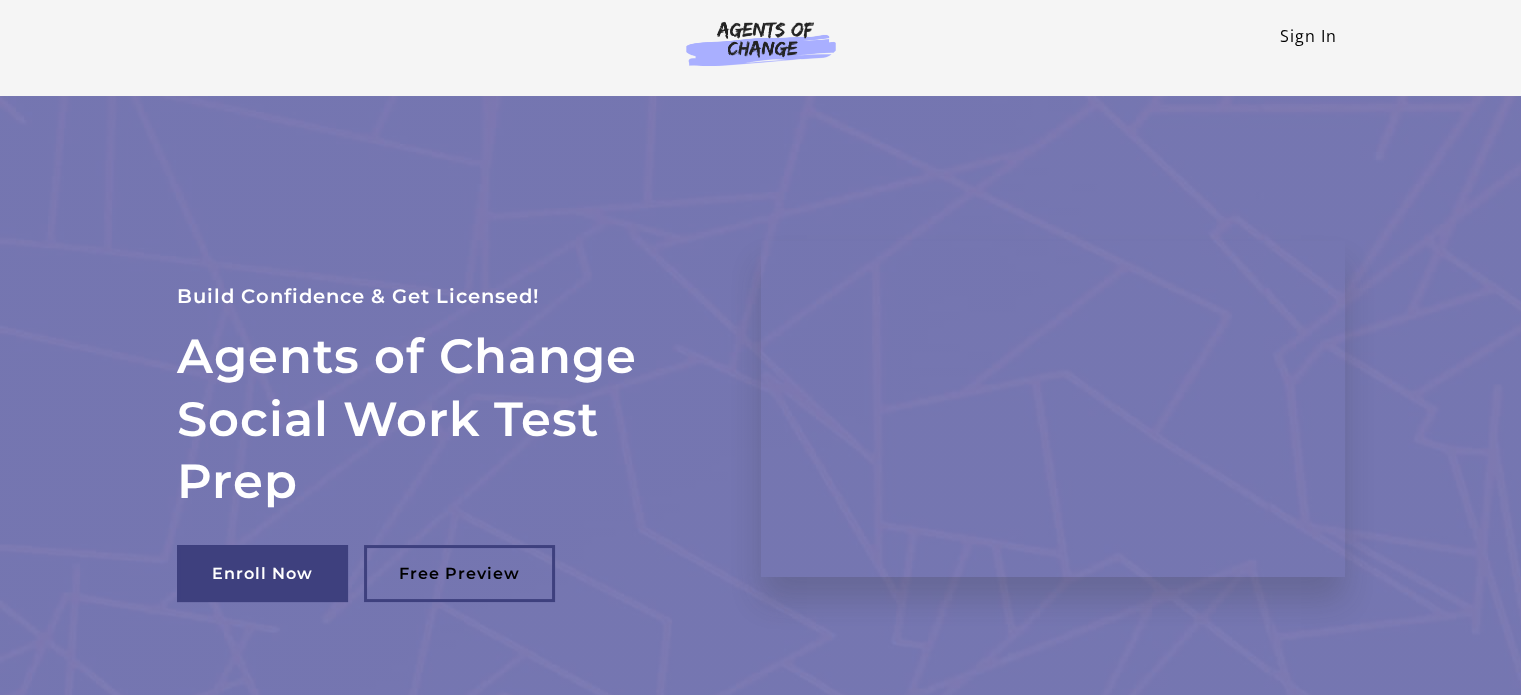click on "Sign In" at bounding box center [1308, 36] 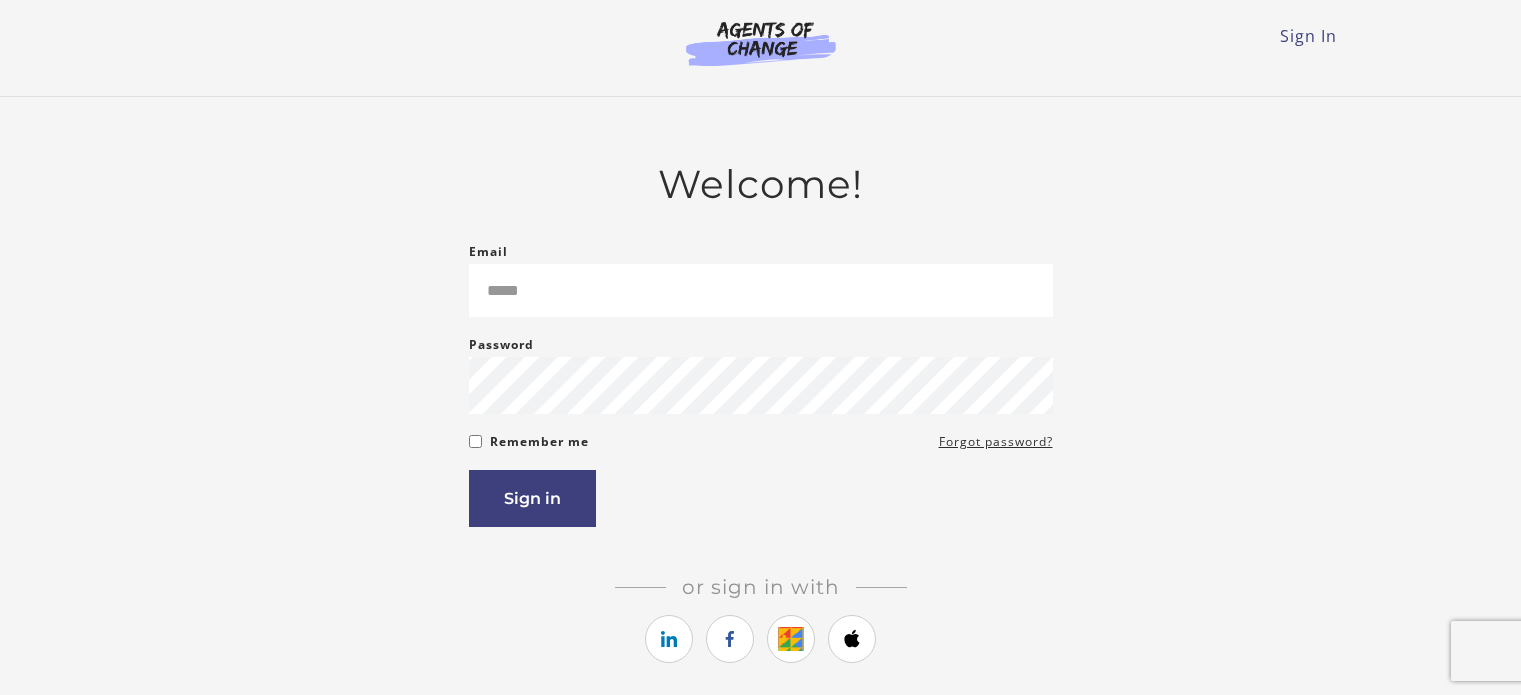 scroll, scrollTop: 0, scrollLeft: 0, axis: both 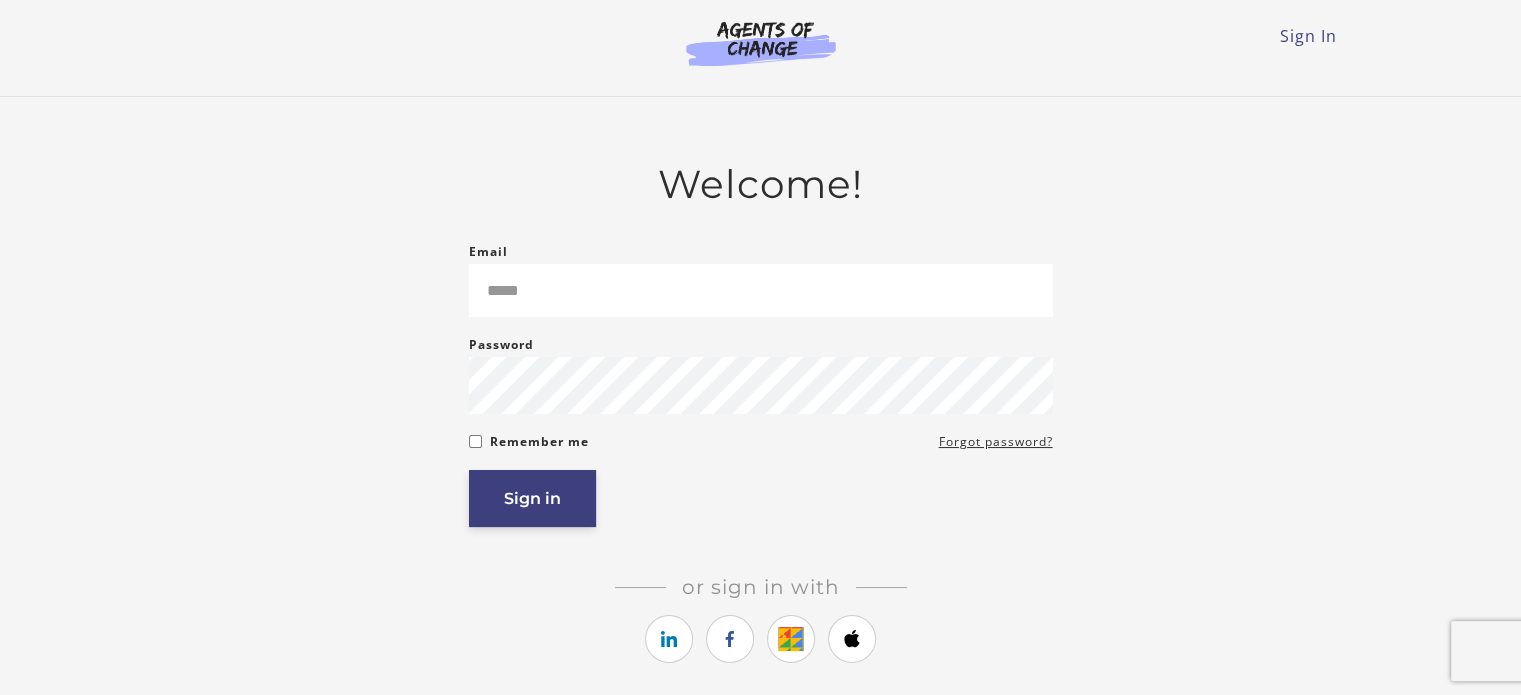 type on "**********" 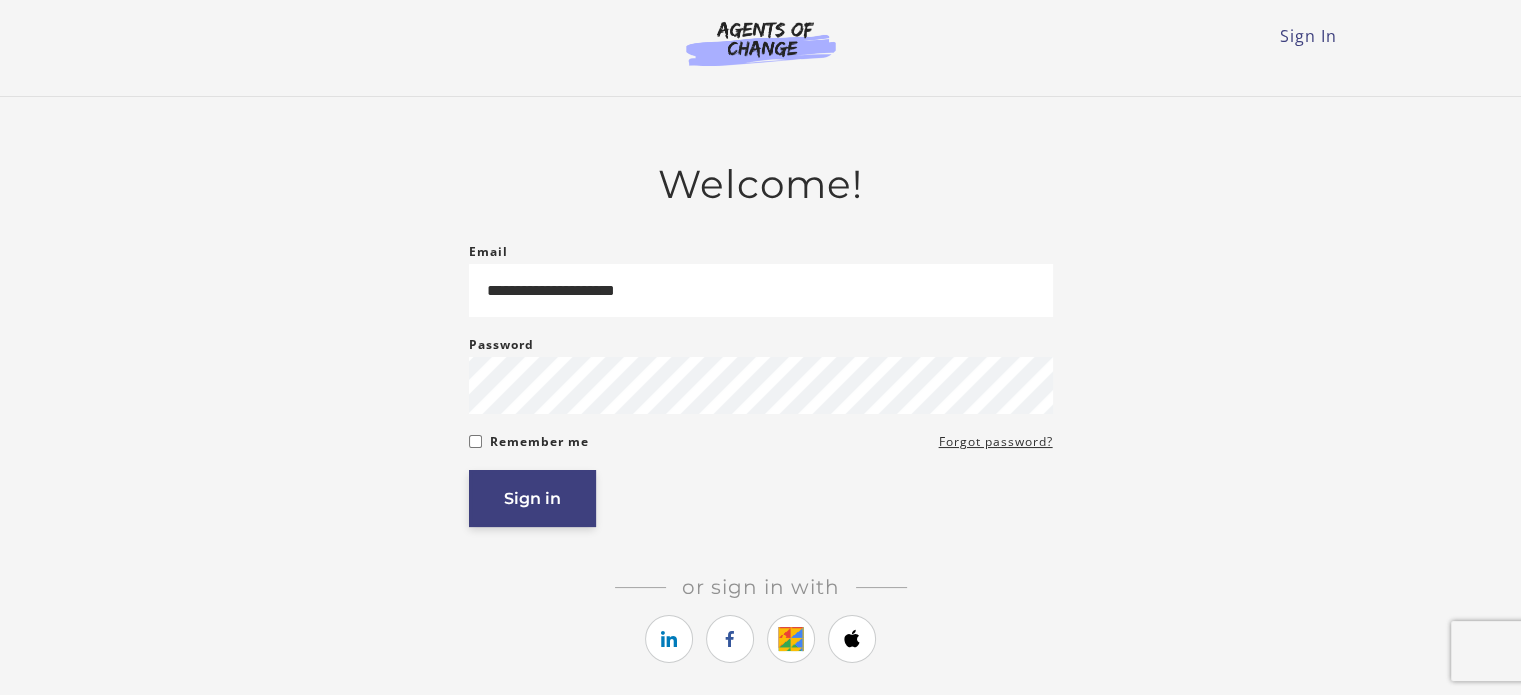 click on "Sign in" at bounding box center (532, 498) 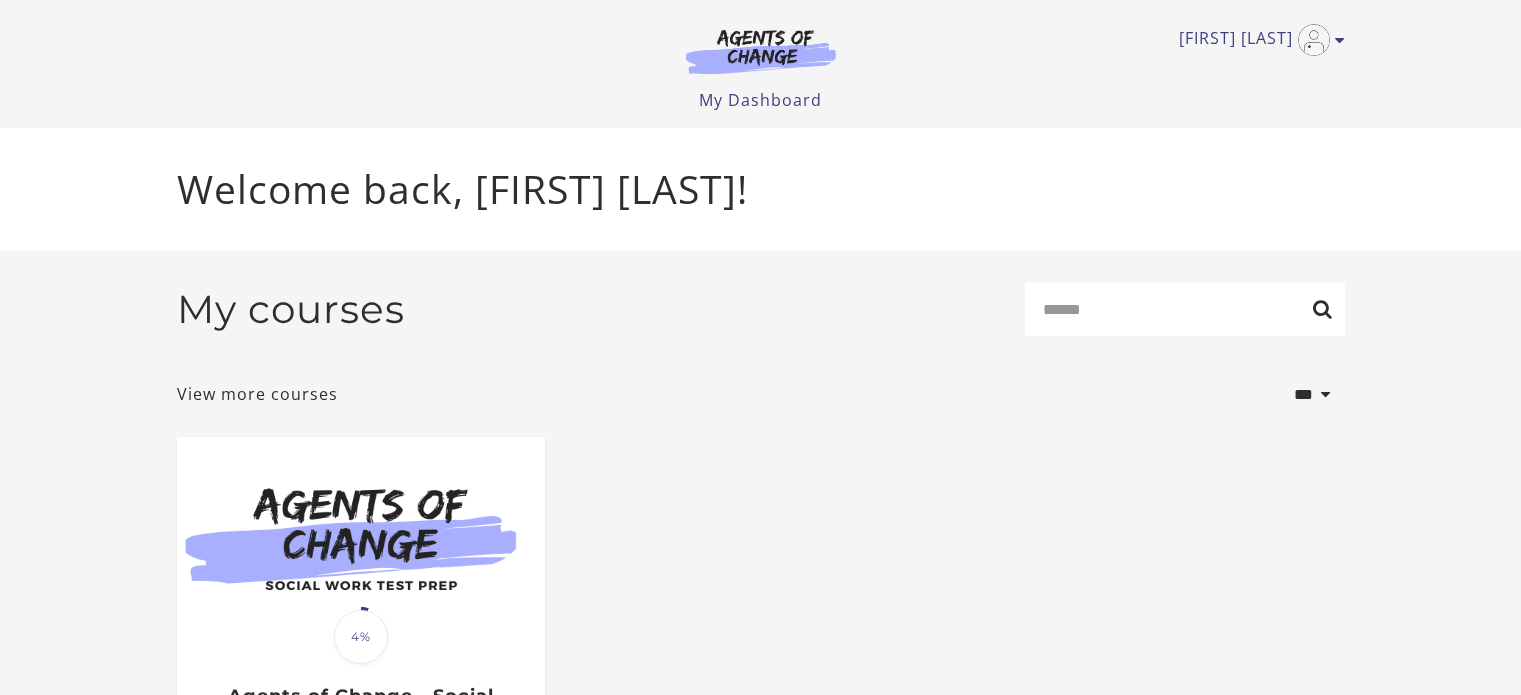 scroll, scrollTop: 0, scrollLeft: 0, axis: both 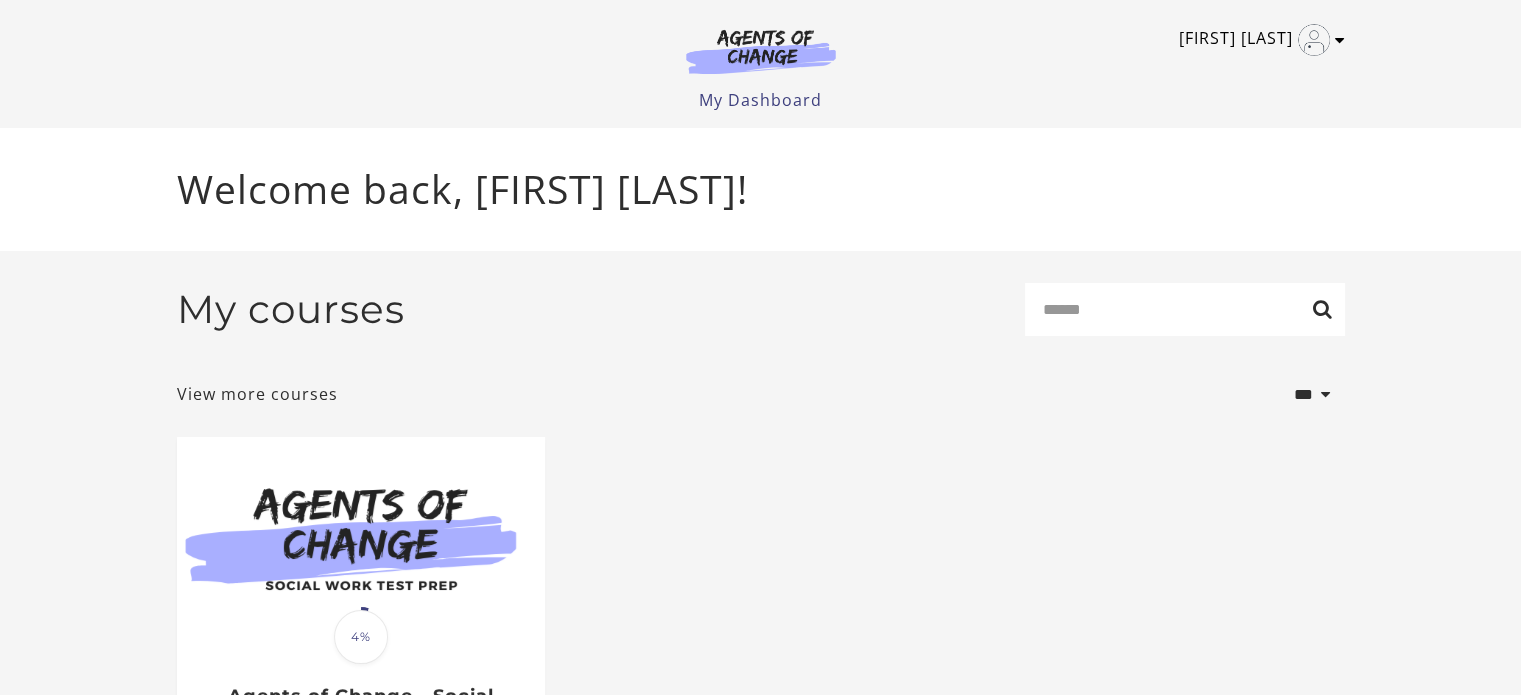 click at bounding box center [1314, 40] 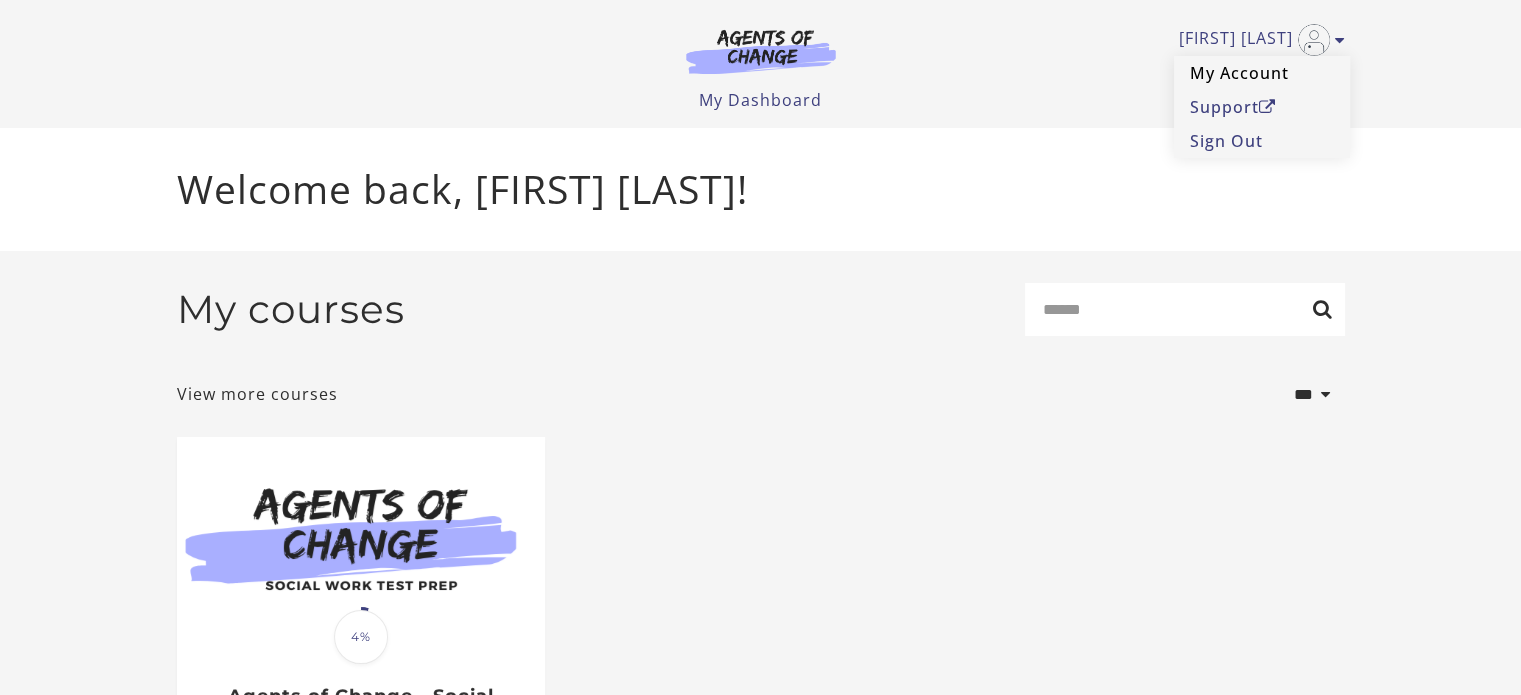 click on "My Account" at bounding box center (1262, 73) 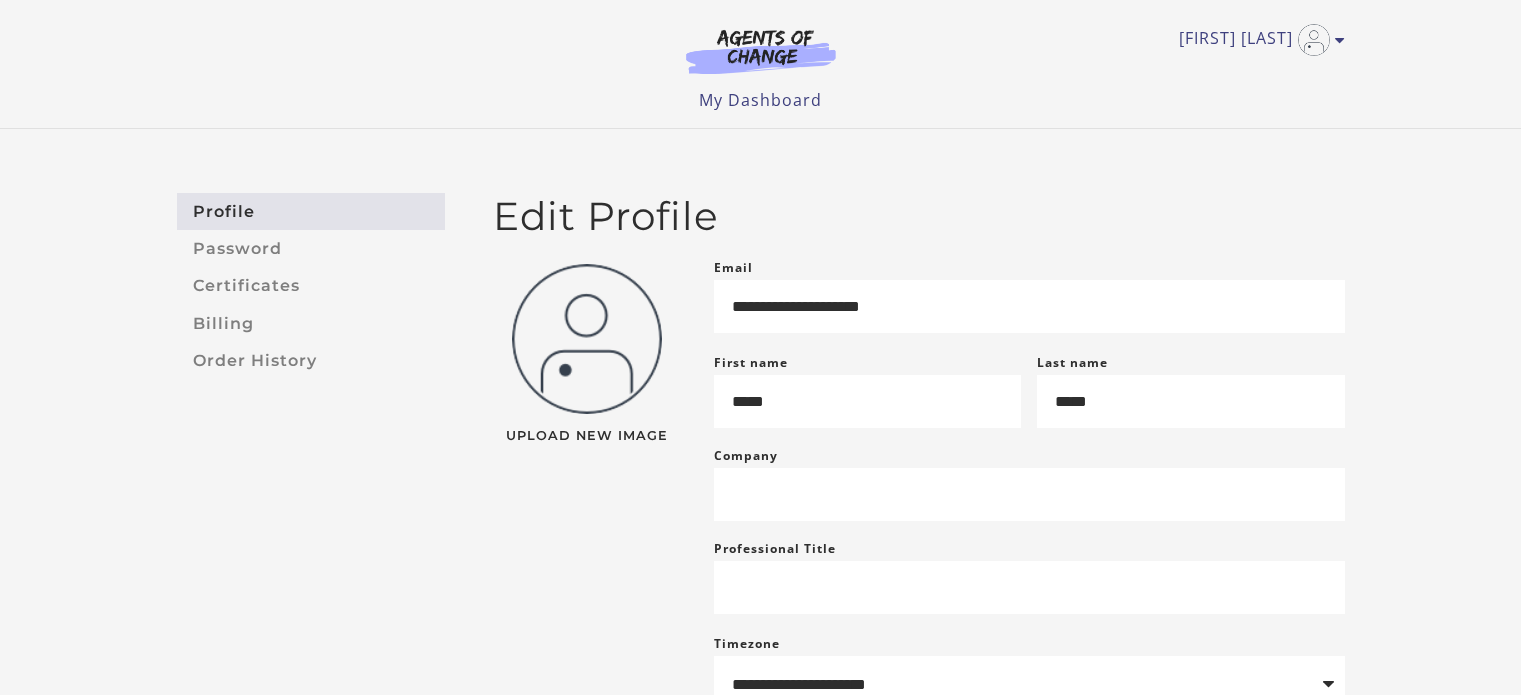 scroll, scrollTop: 0, scrollLeft: 0, axis: both 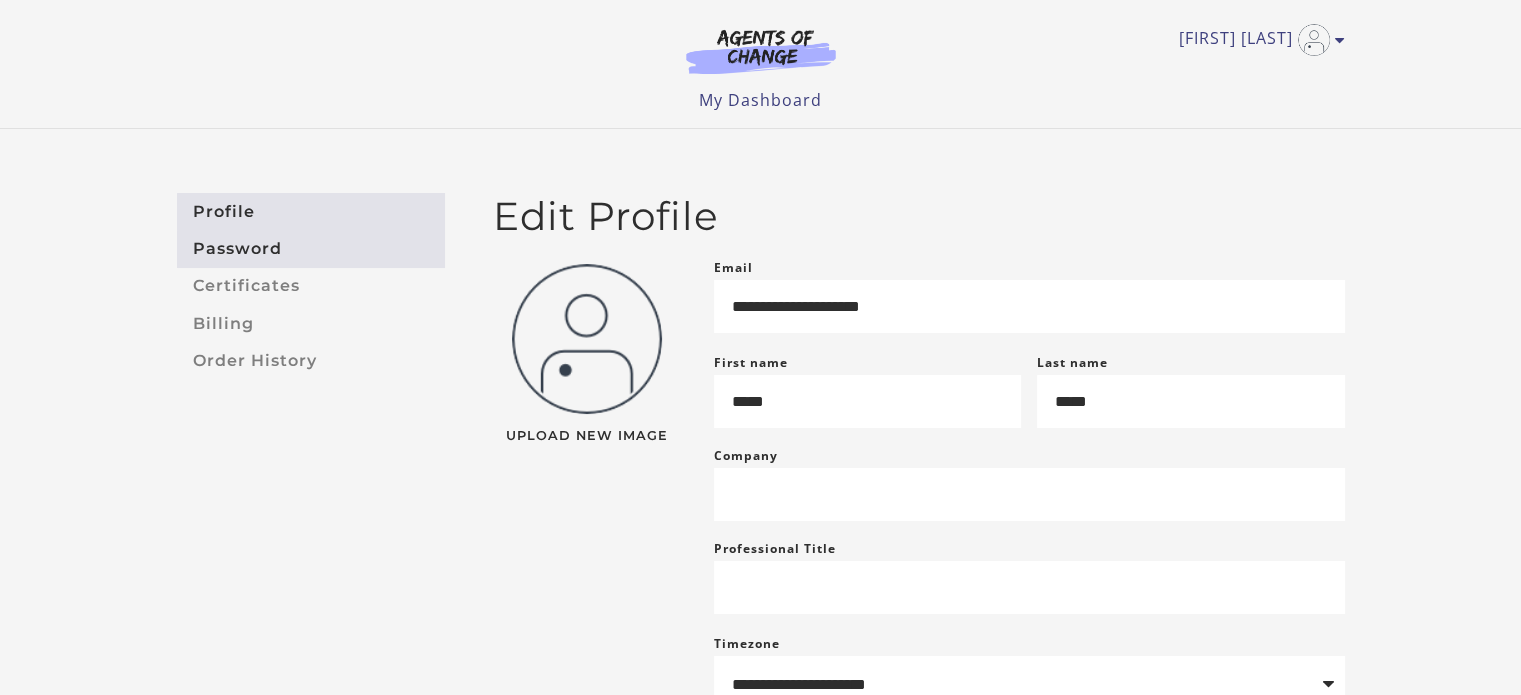 click on "Password" at bounding box center [311, 248] 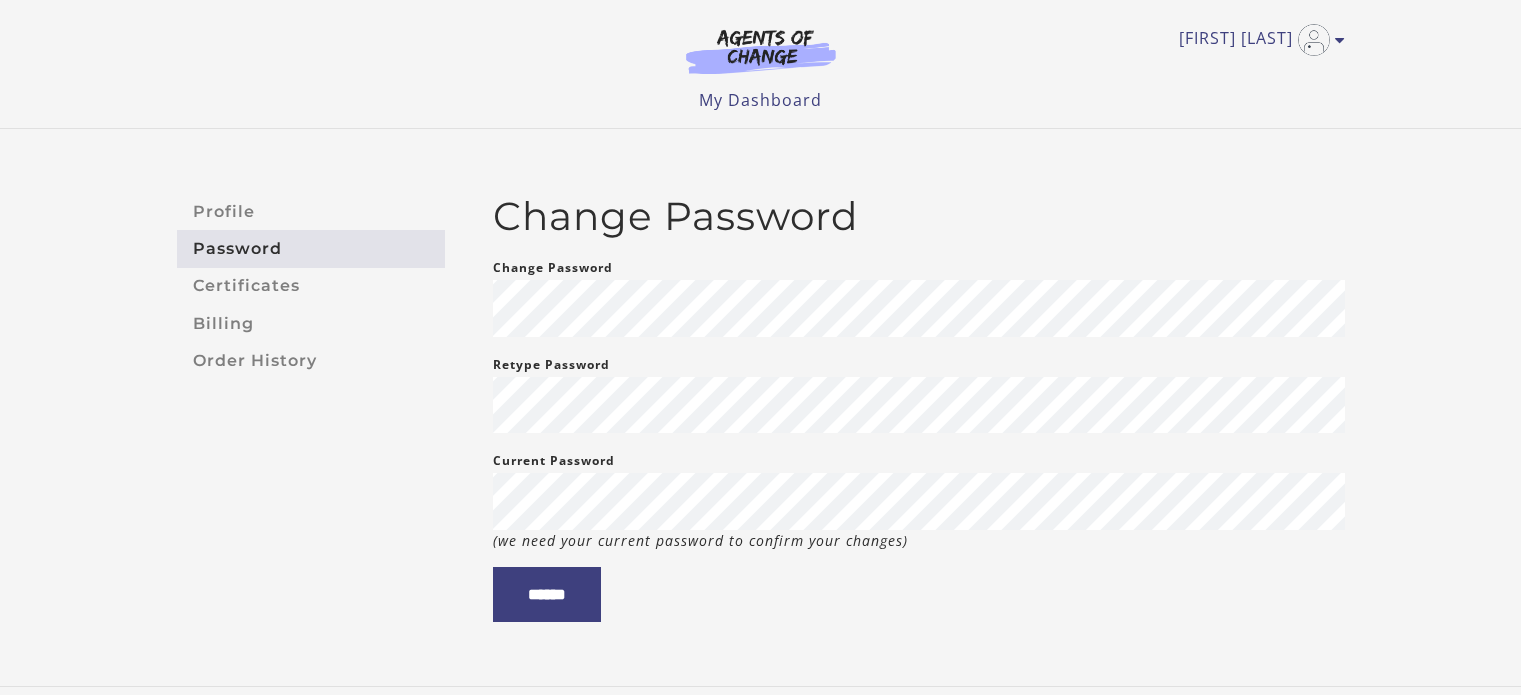 scroll, scrollTop: 0, scrollLeft: 0, axis: both 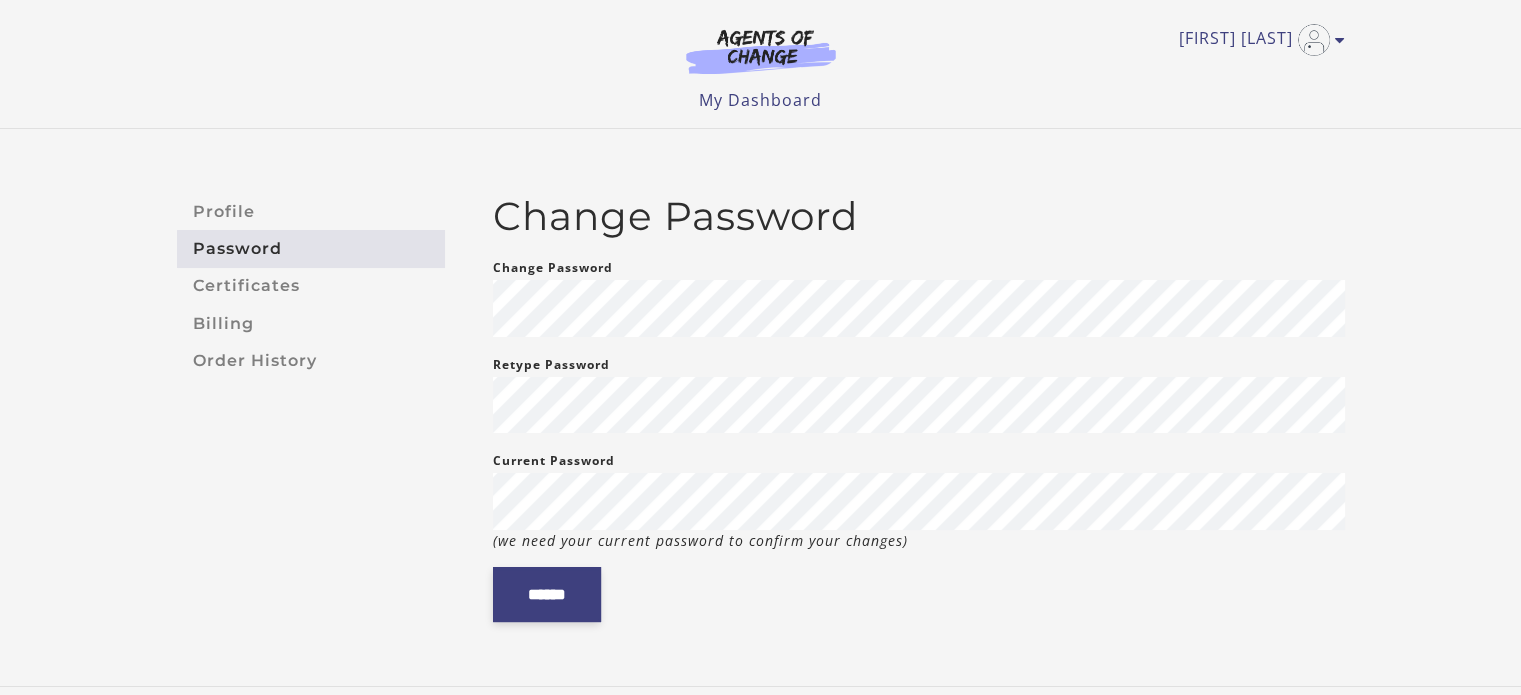 click on "******" at bounding box center (547, 594) 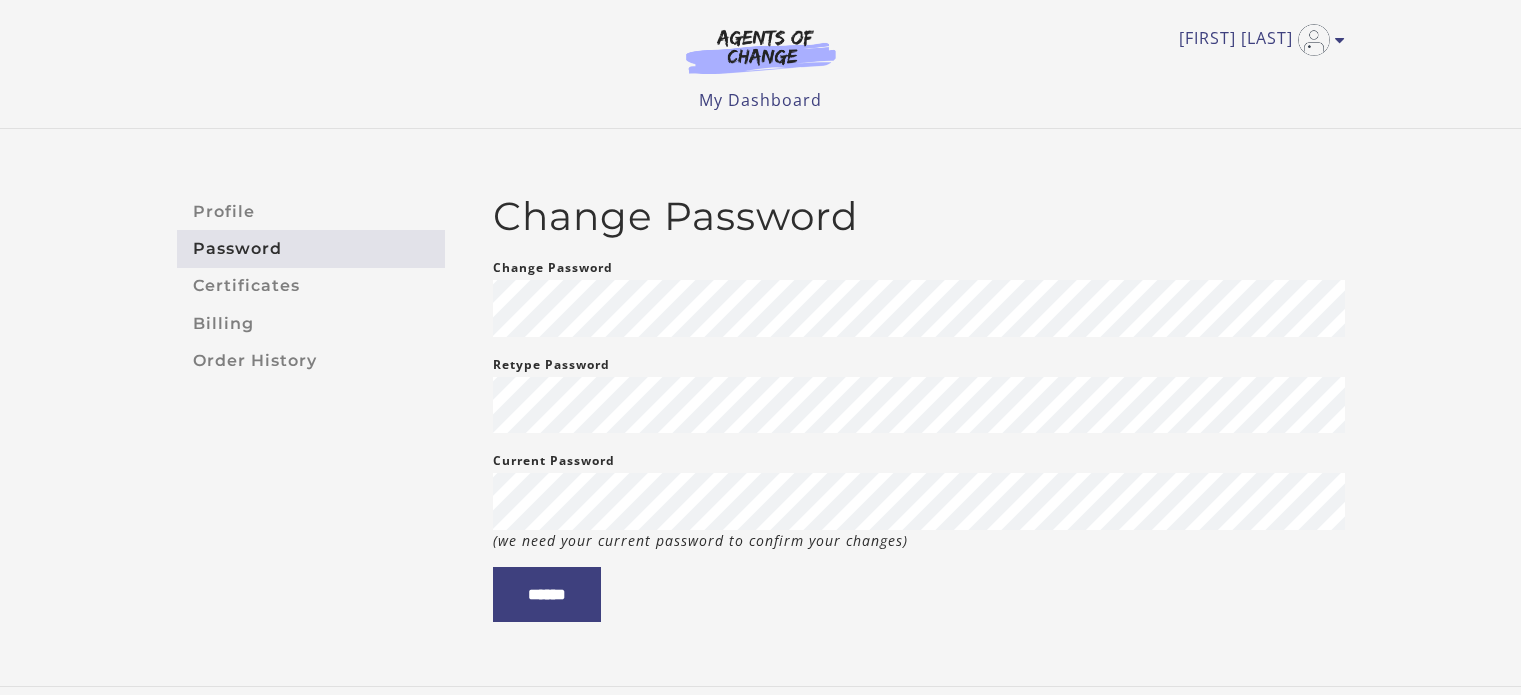 scroll, scrollTop: 0, scrollLeft: 0, axis: both 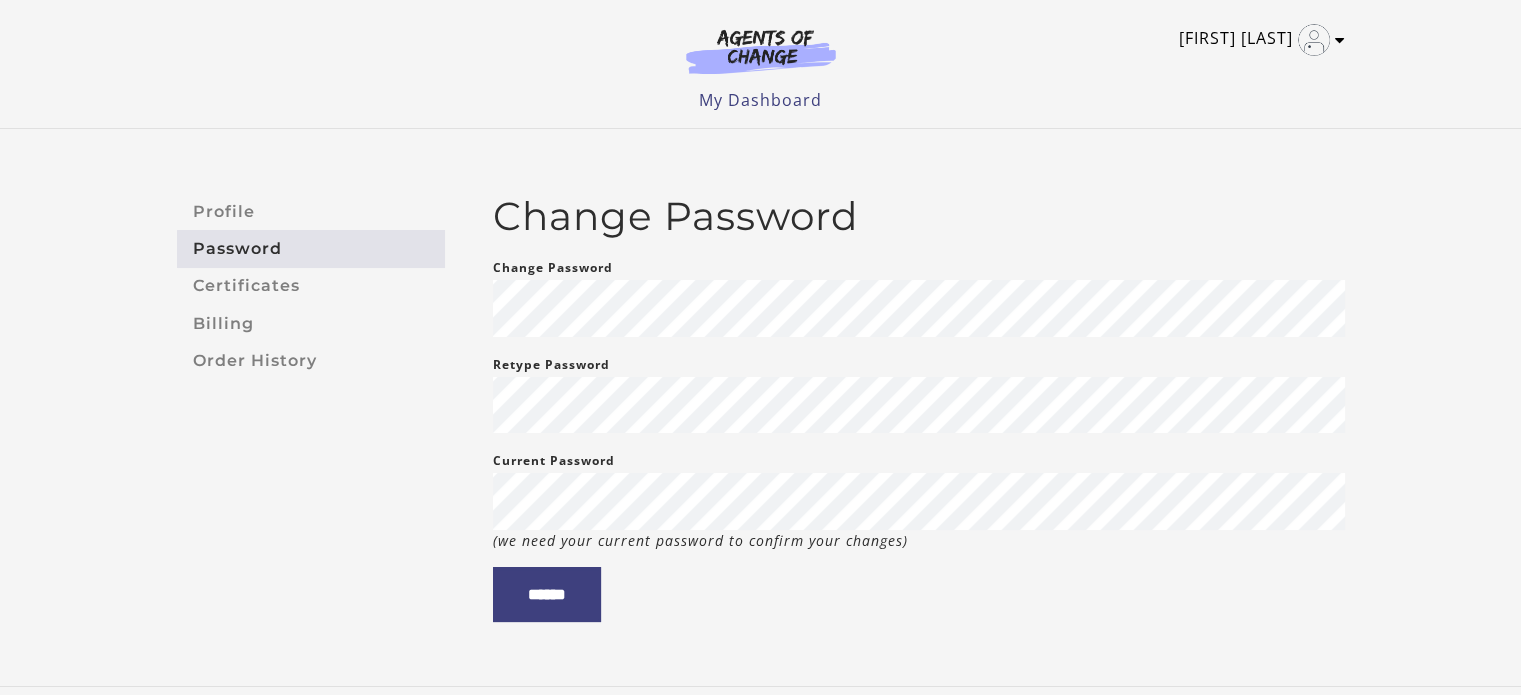 click at bounding box center (1340, 40) 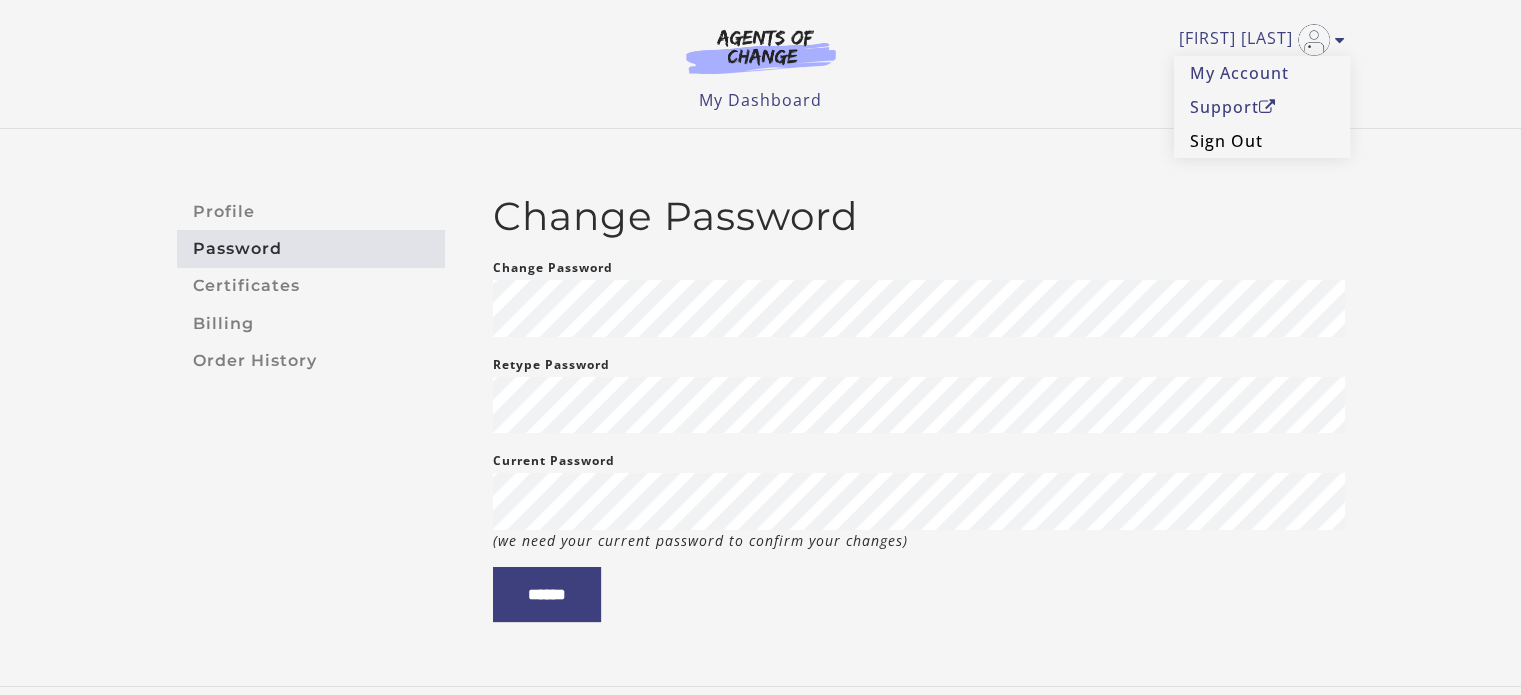 click on "Sign Out" at bounding box center [1262, 141] 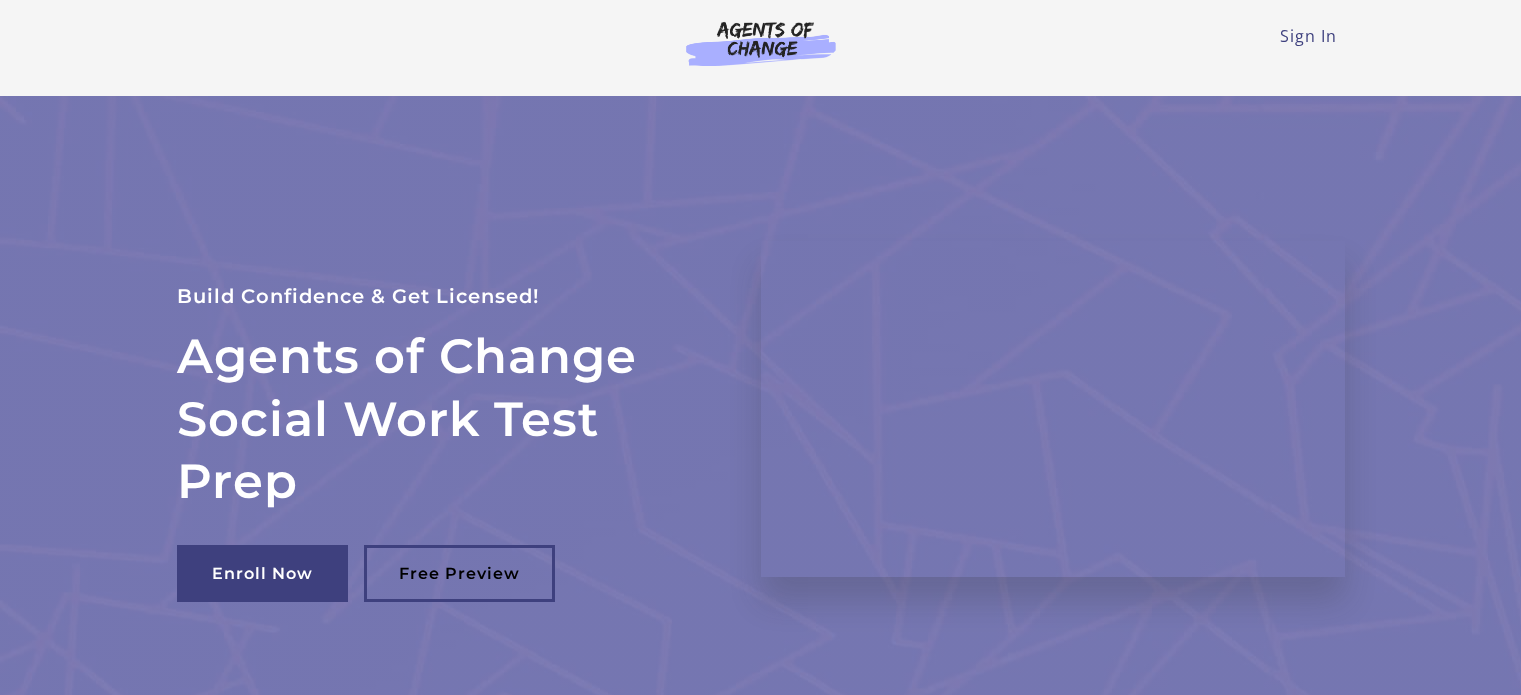 scroll, scrollTop: 0, scrollLeft: 0, axis: both 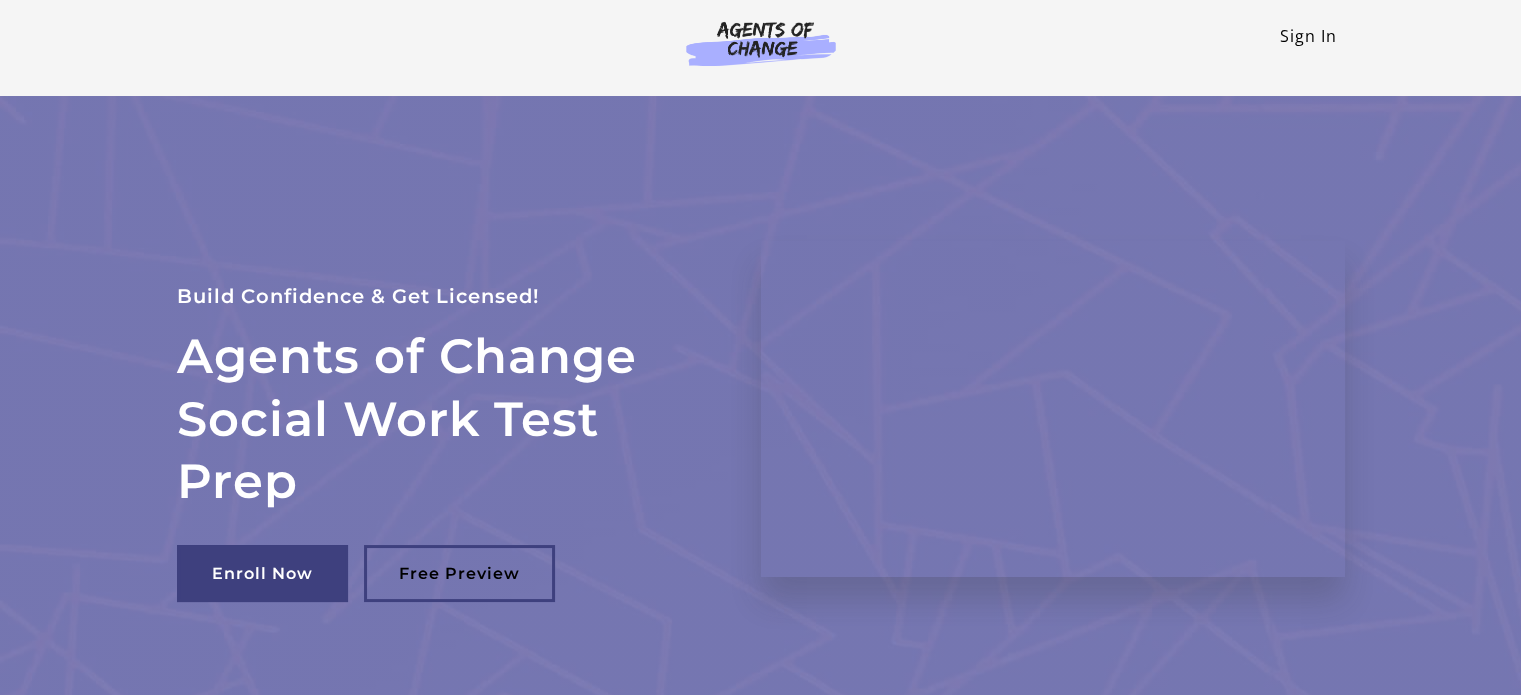 click on "Sign In" at bounding box center [1308, 36] 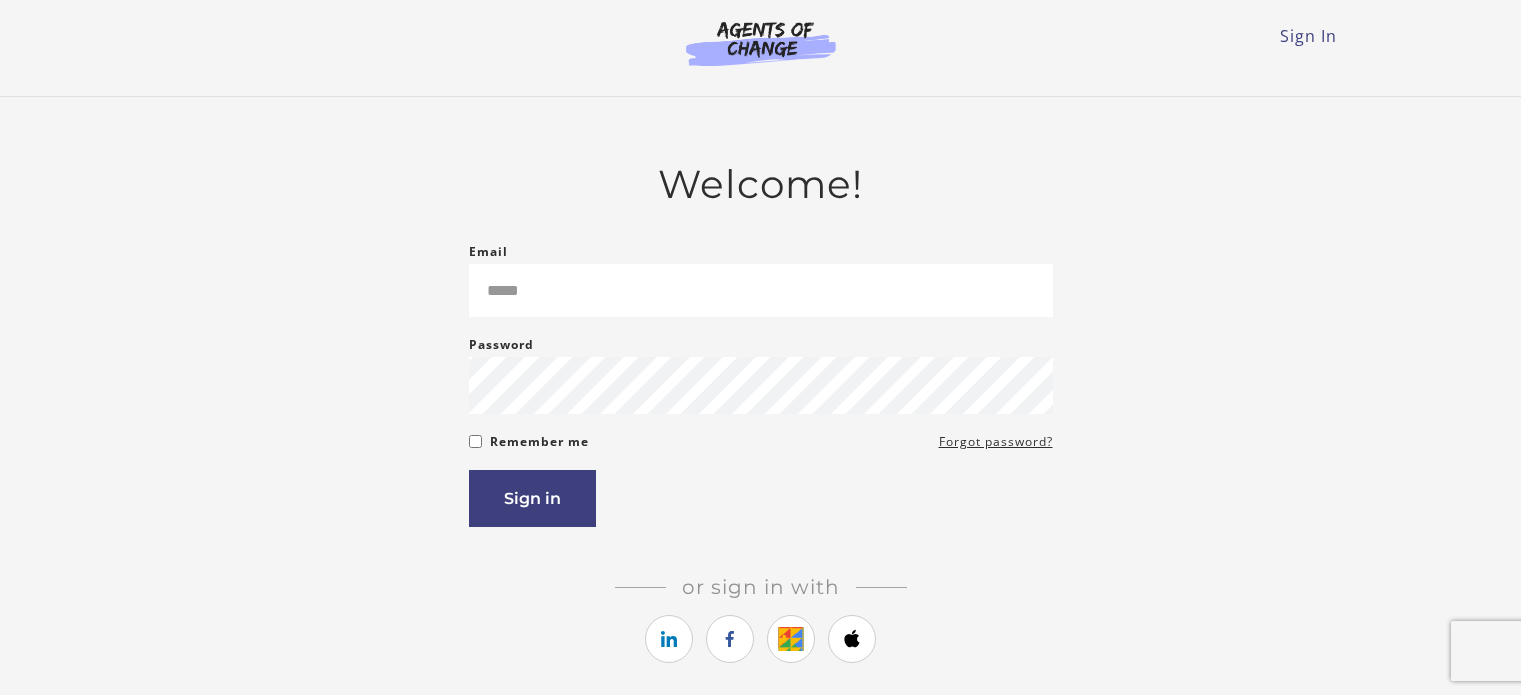 scroll, scrollTop: 0, scrollLeft: 0, axis: both 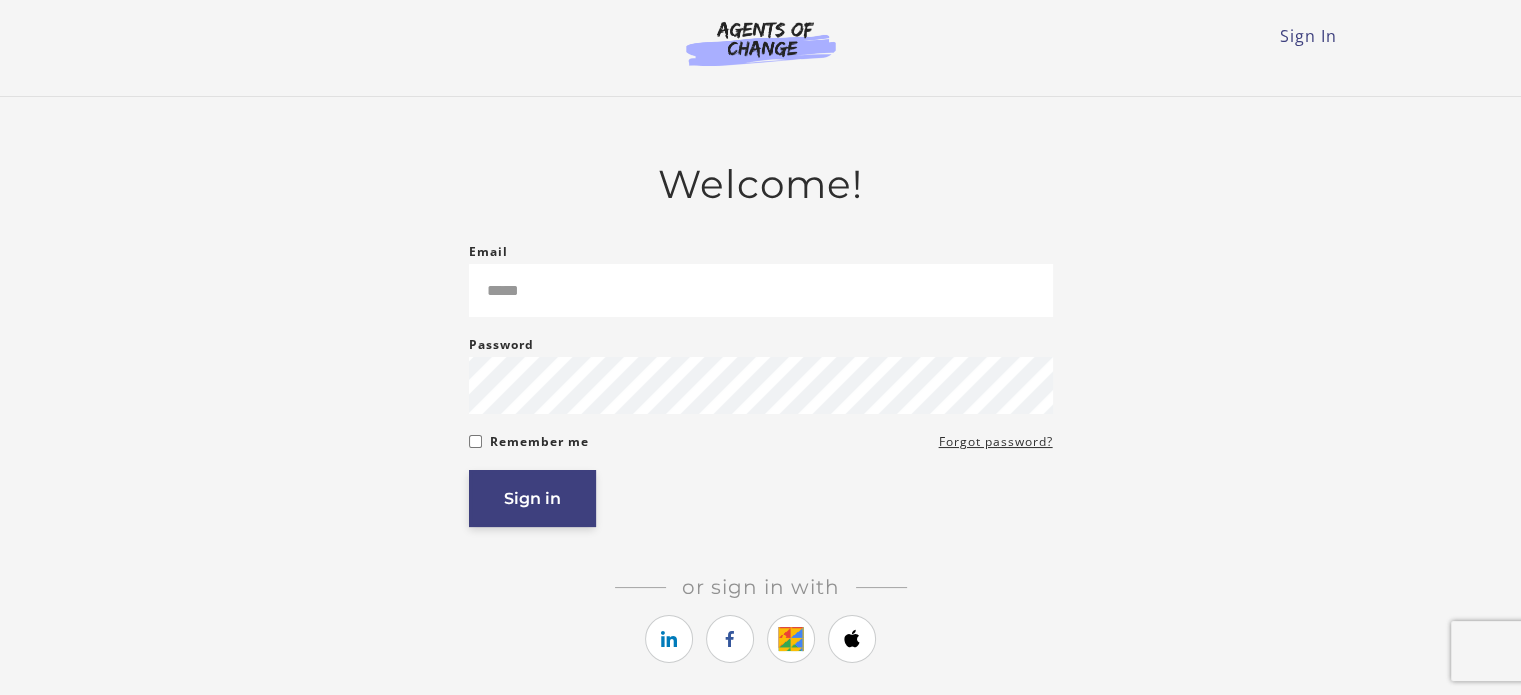 type on "**********" 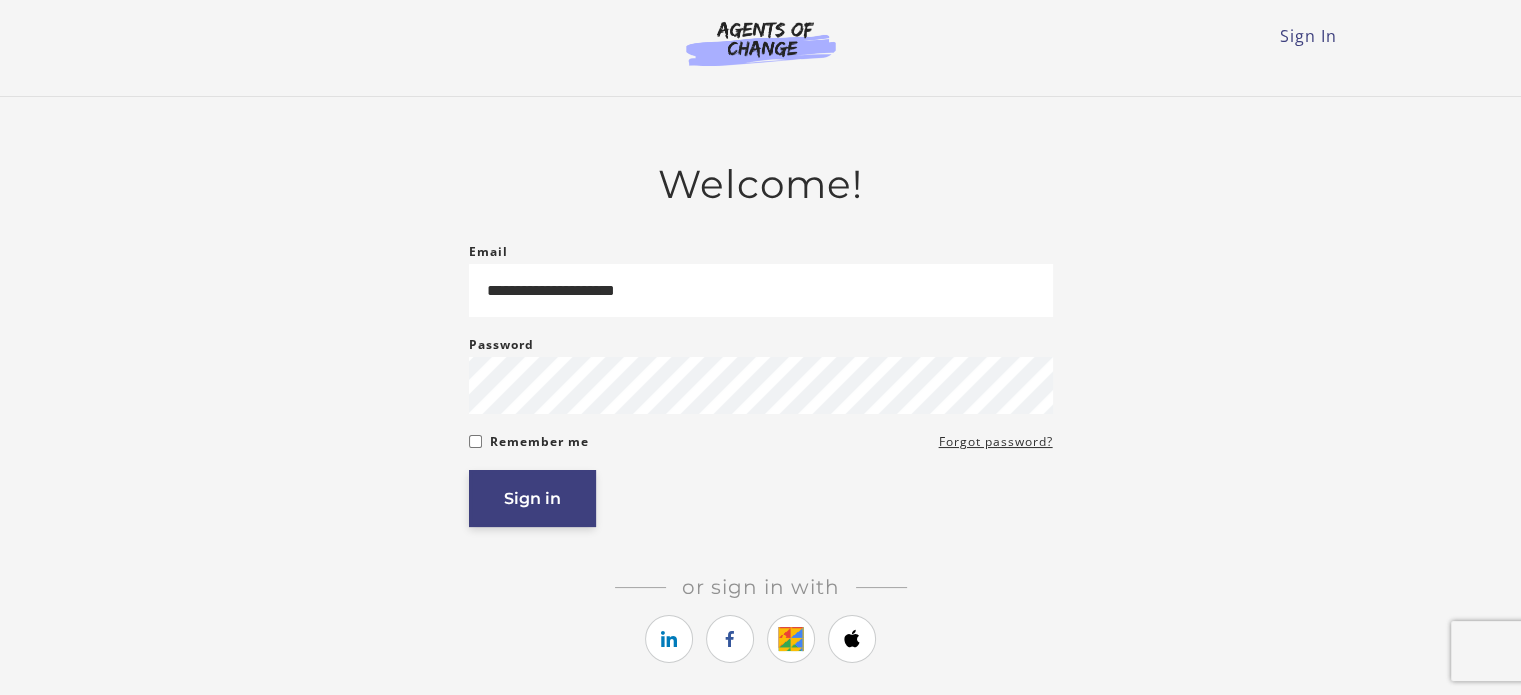 click on "Sign in" at bounding box center (532, 498) 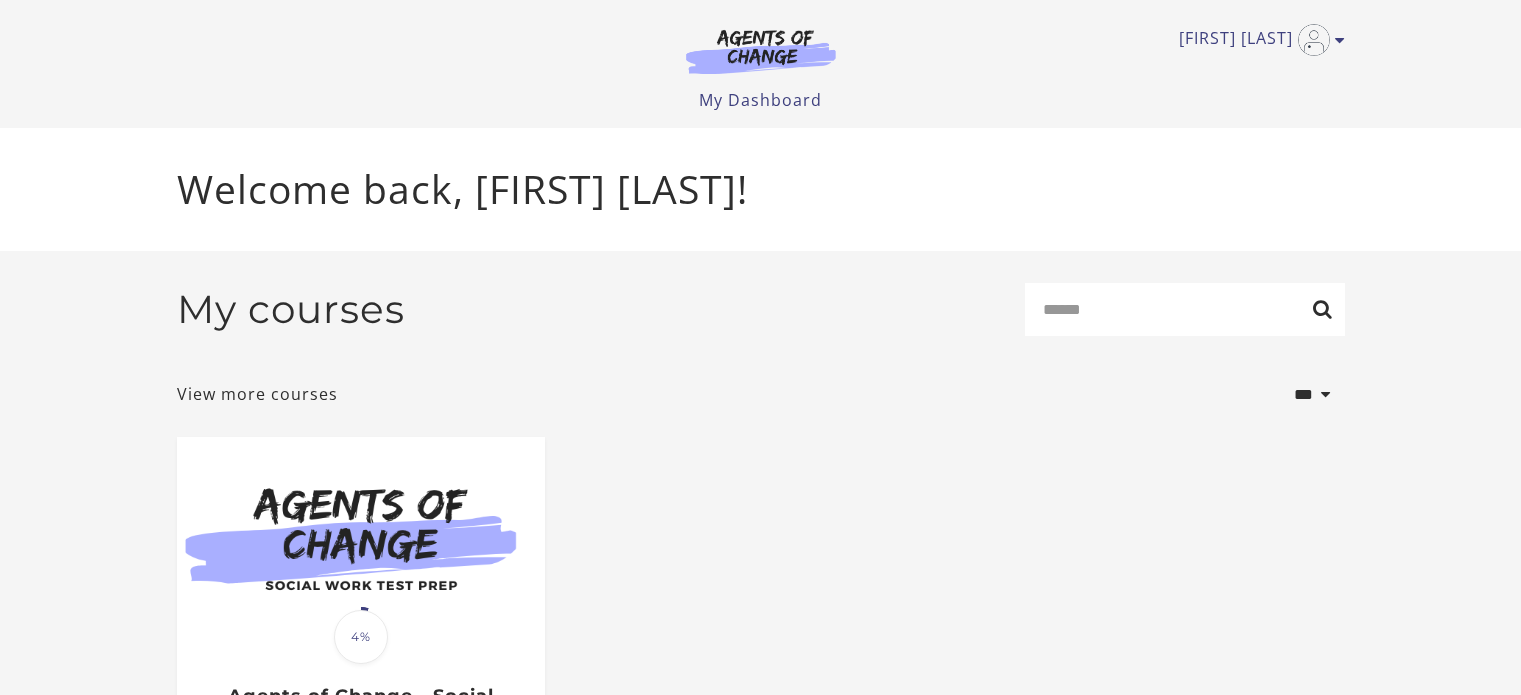 scroll, scrollTop: 0, scrollLeft: 0, axis: both 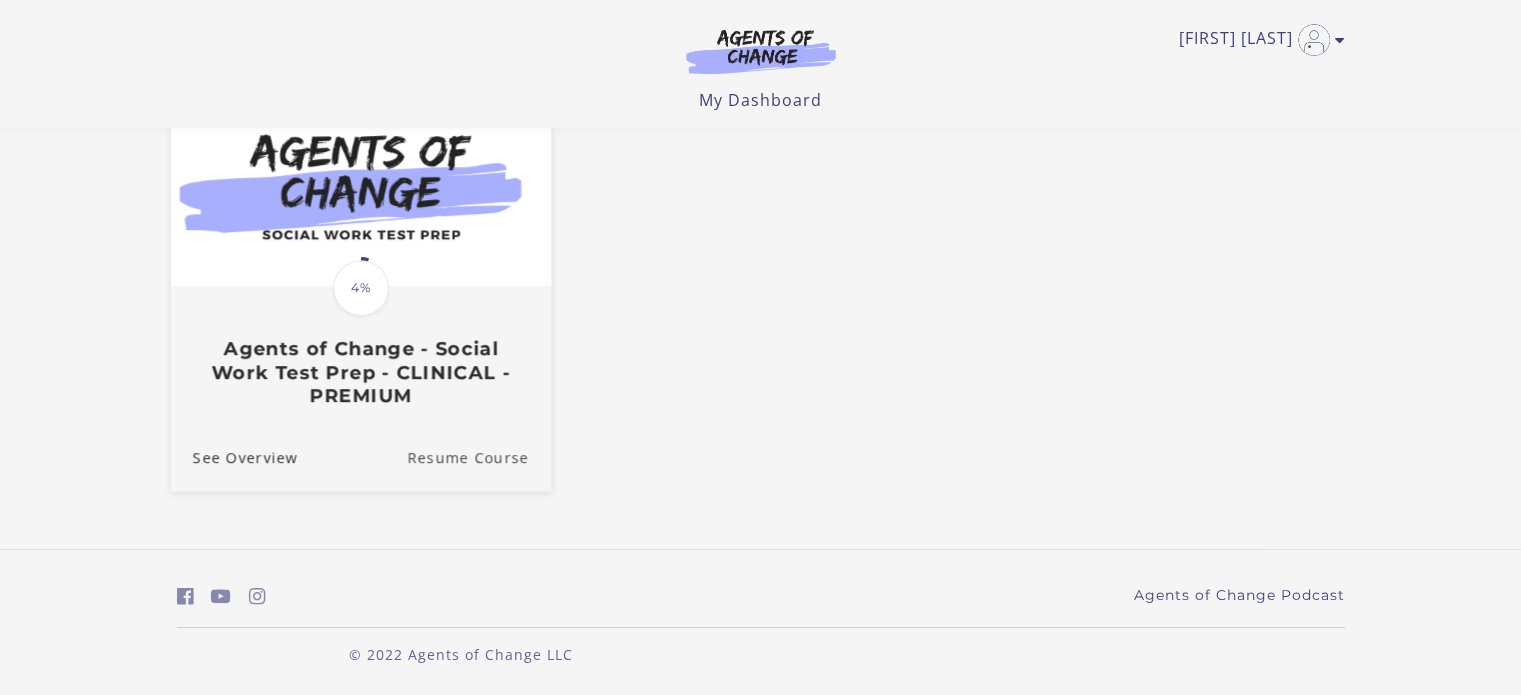 click on "Resume Course" at bounding box center (479, 457) 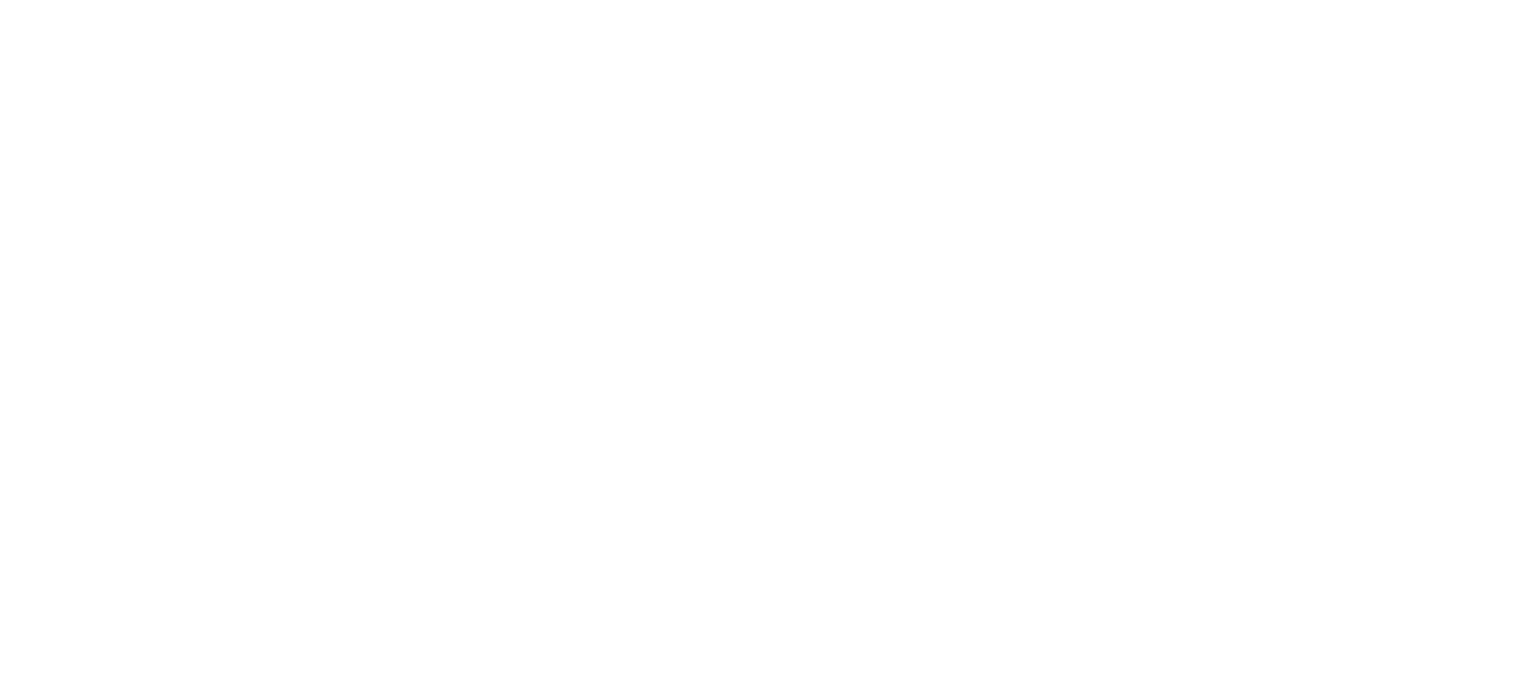 scroll, scrollTop: 0, scrollLeft: 0, axis: both 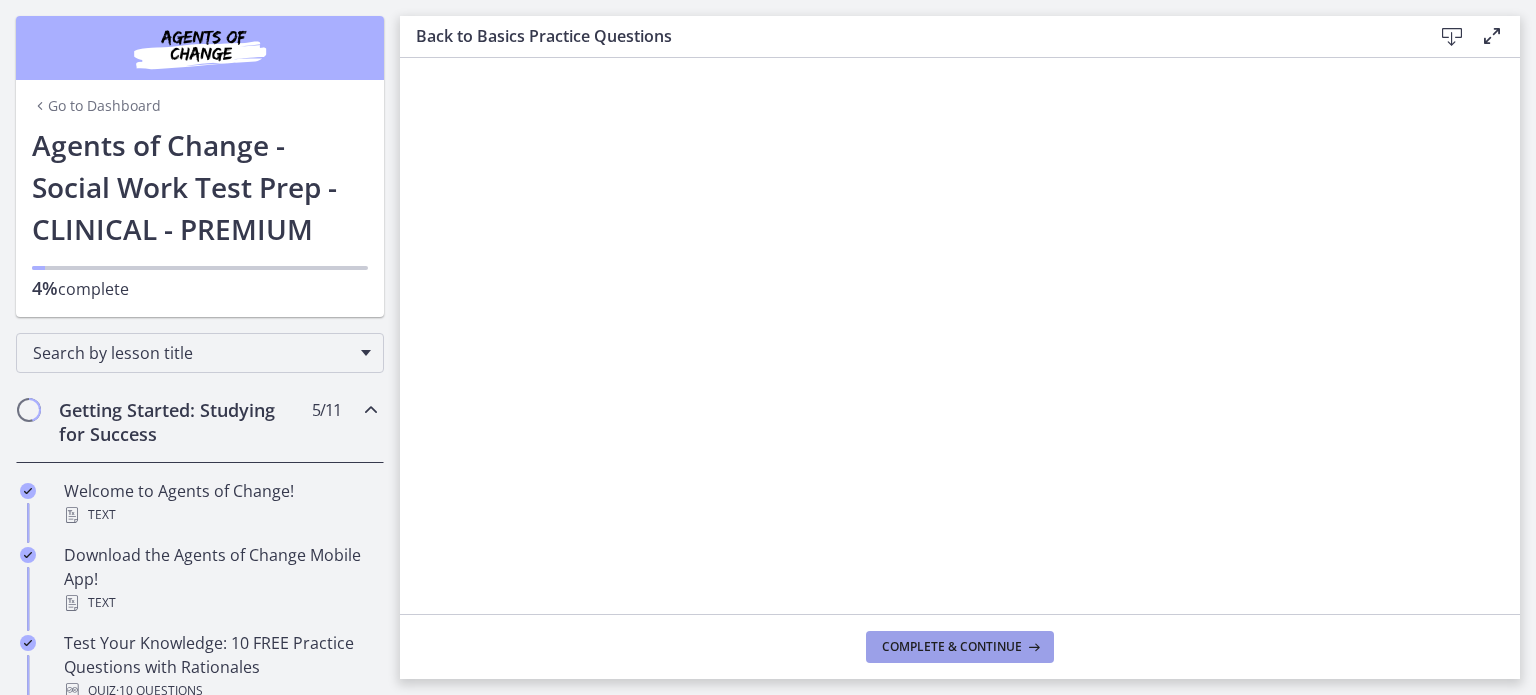 click on "Complete & continue" at bounding box center [952, 647] 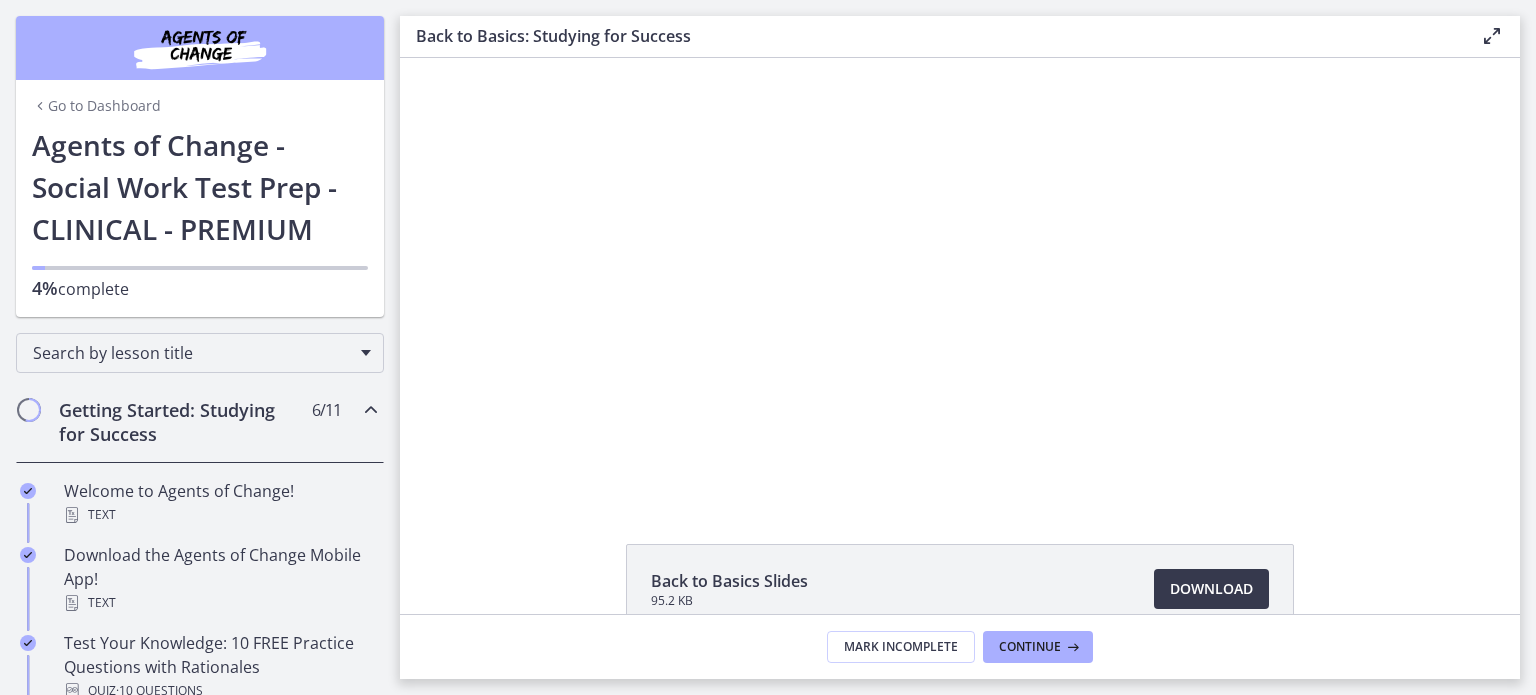 scroll, scrollTop: 0, scrollLeft: 0, axis: both 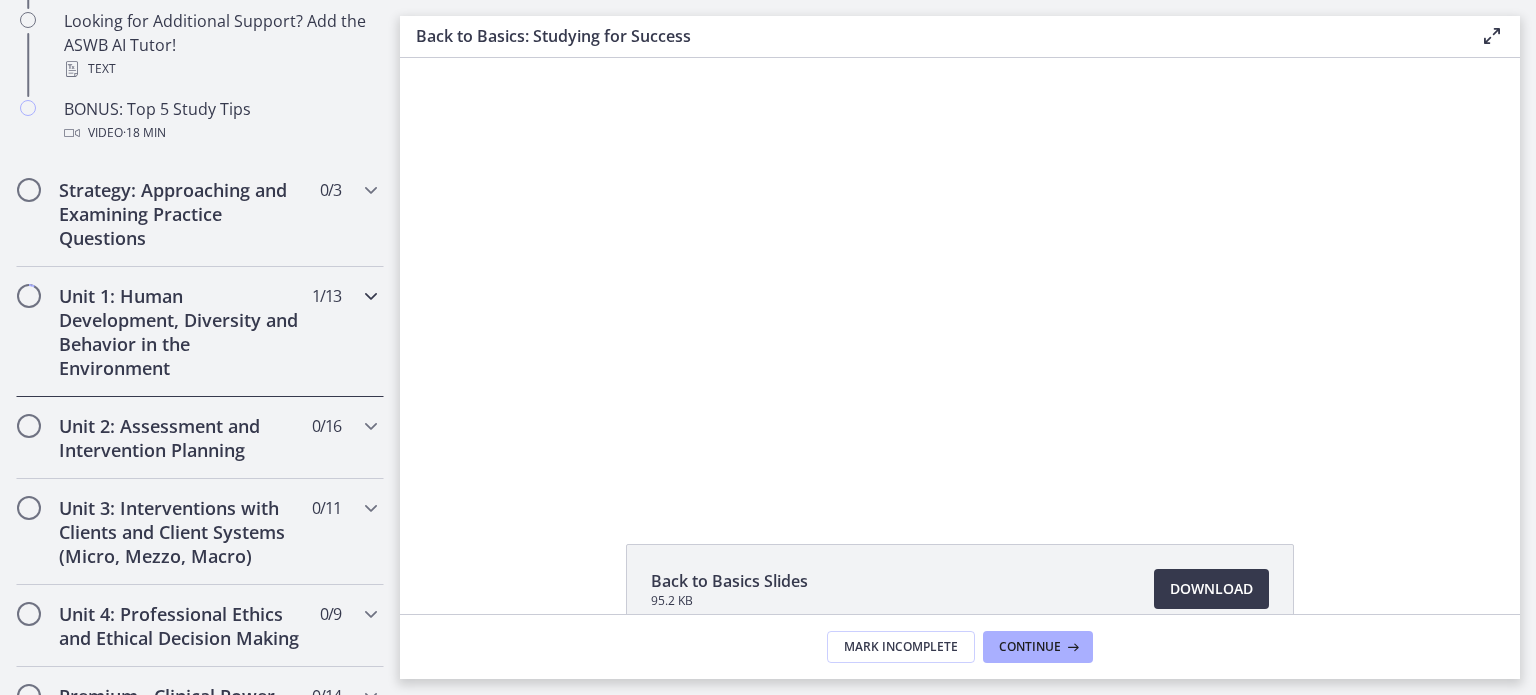 click at bounding box center [371, 296] 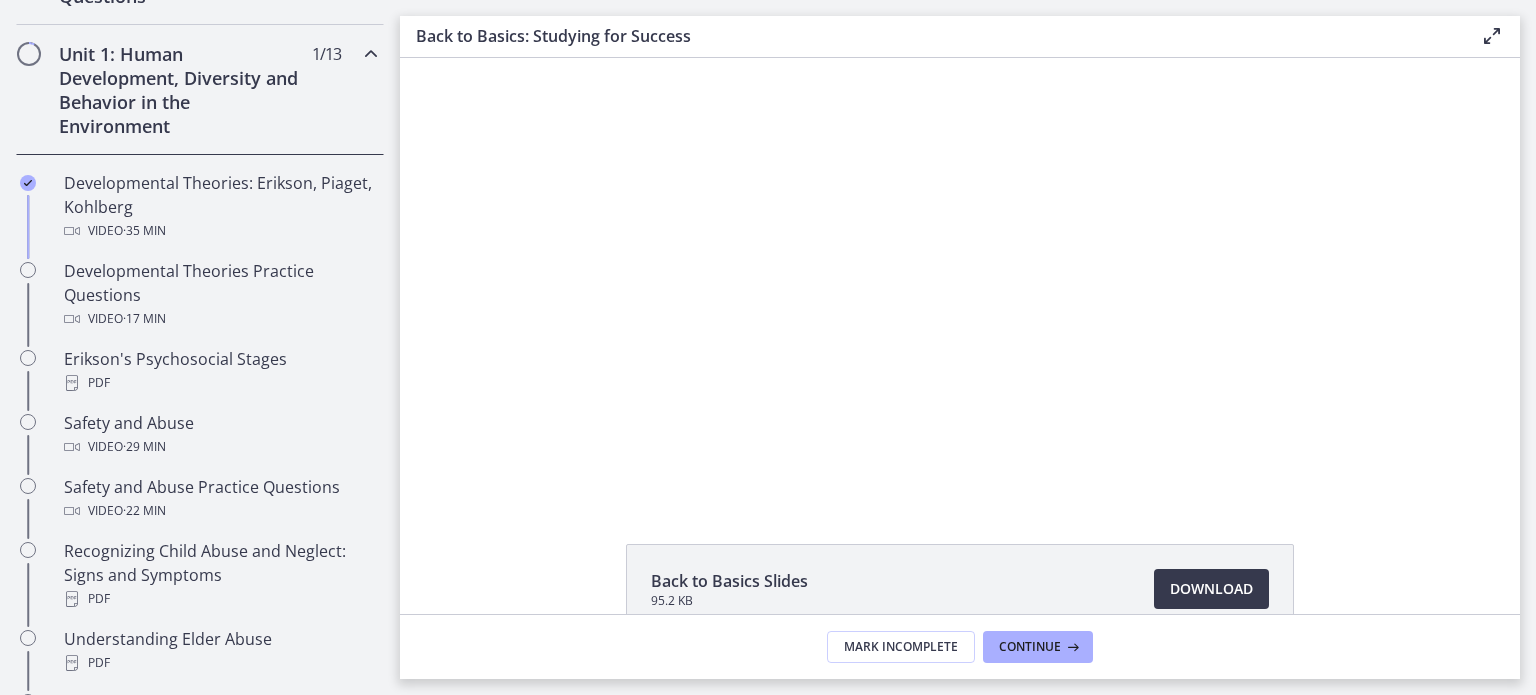 scroll, scrollTop: 537, scrollLeft: 0, axis: vertical 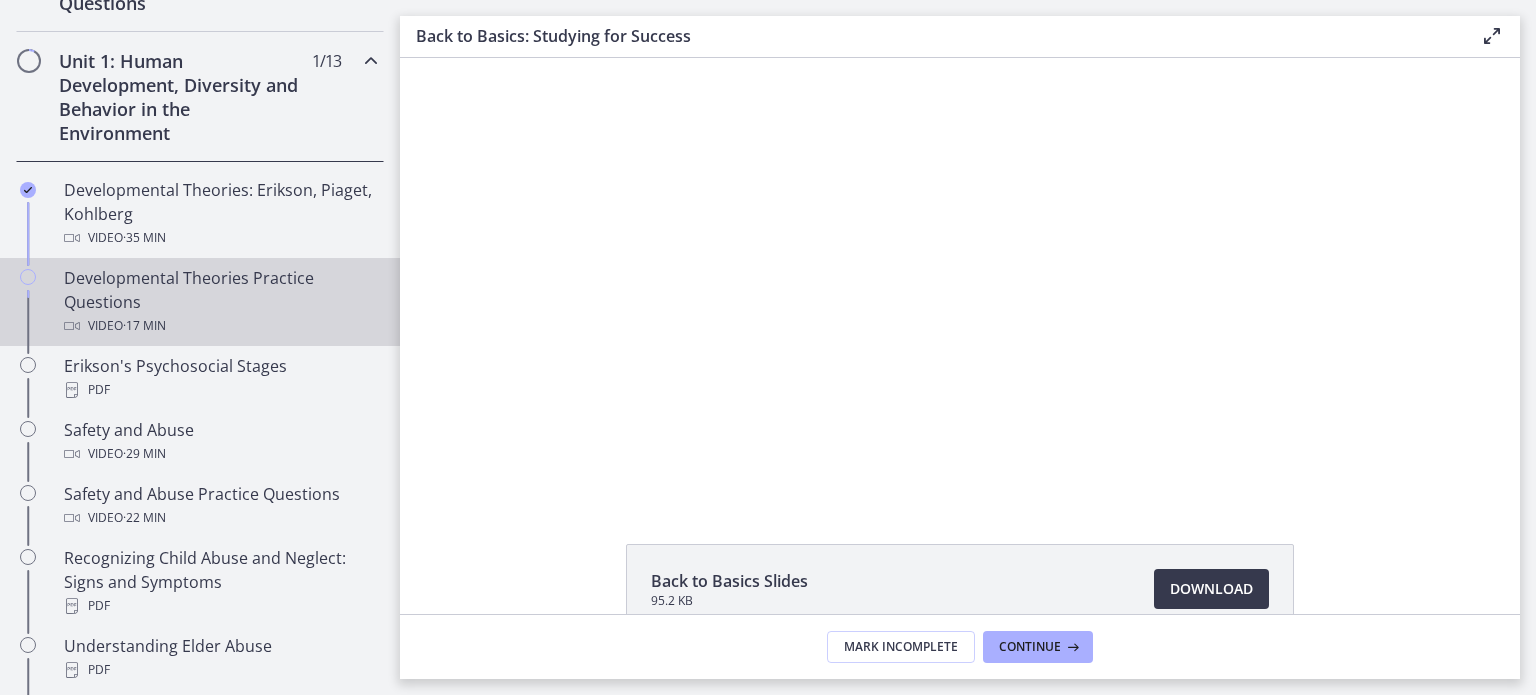 click on "Developmental Theories Practice Questions
Video
·  17 min" at bounding box center [220, 302] 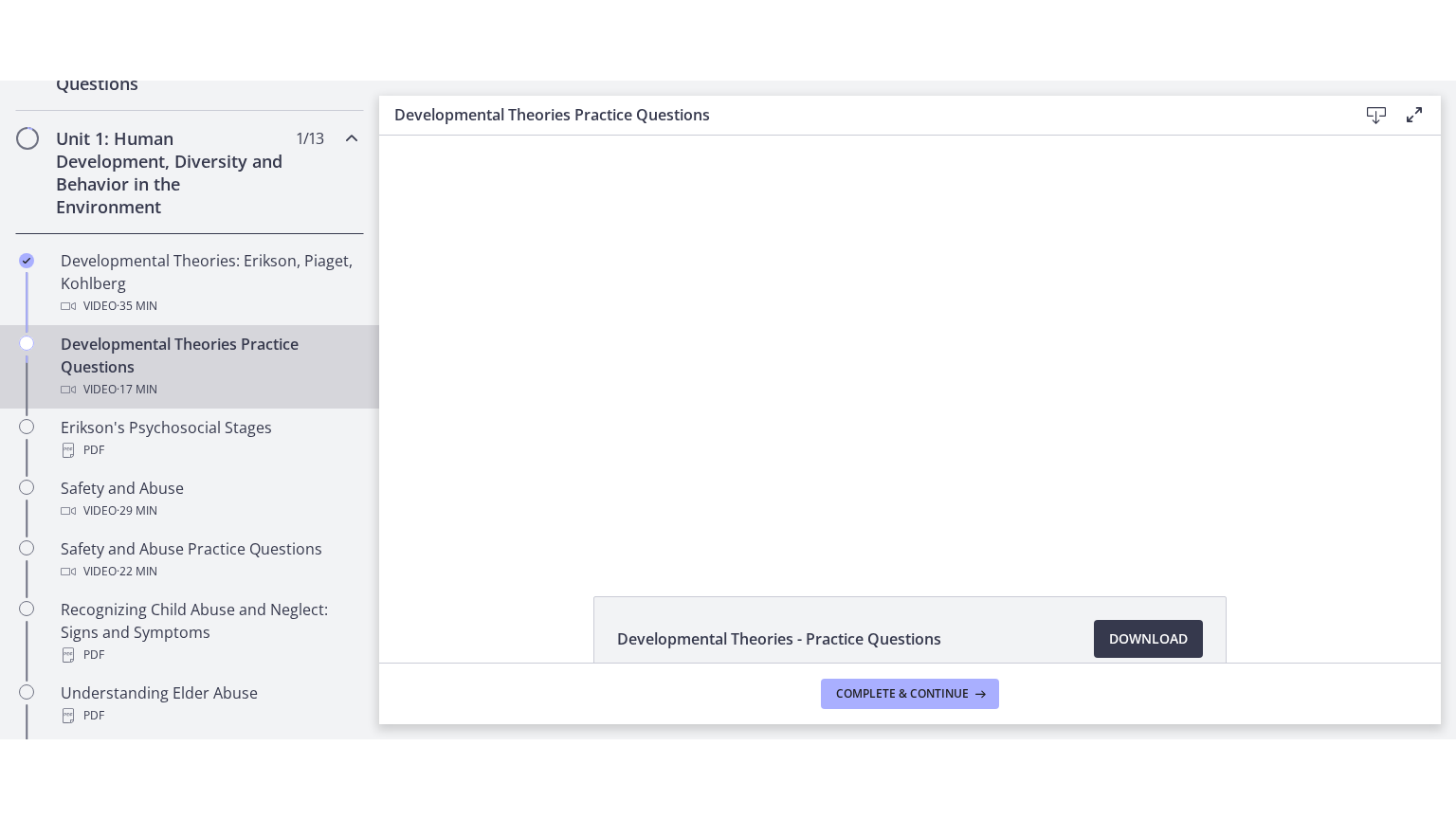 scroll, scrollTop: 0, scrollLeft: 0, axis: both 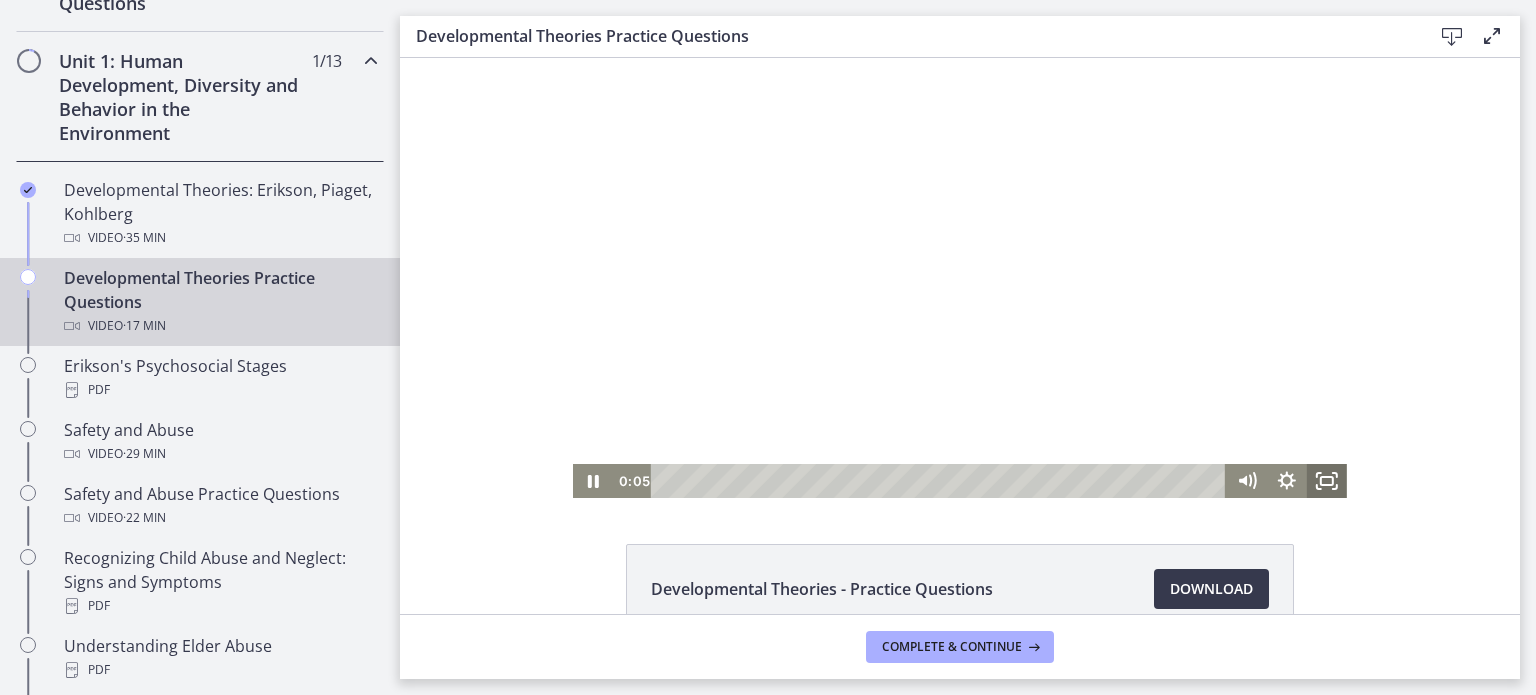 click 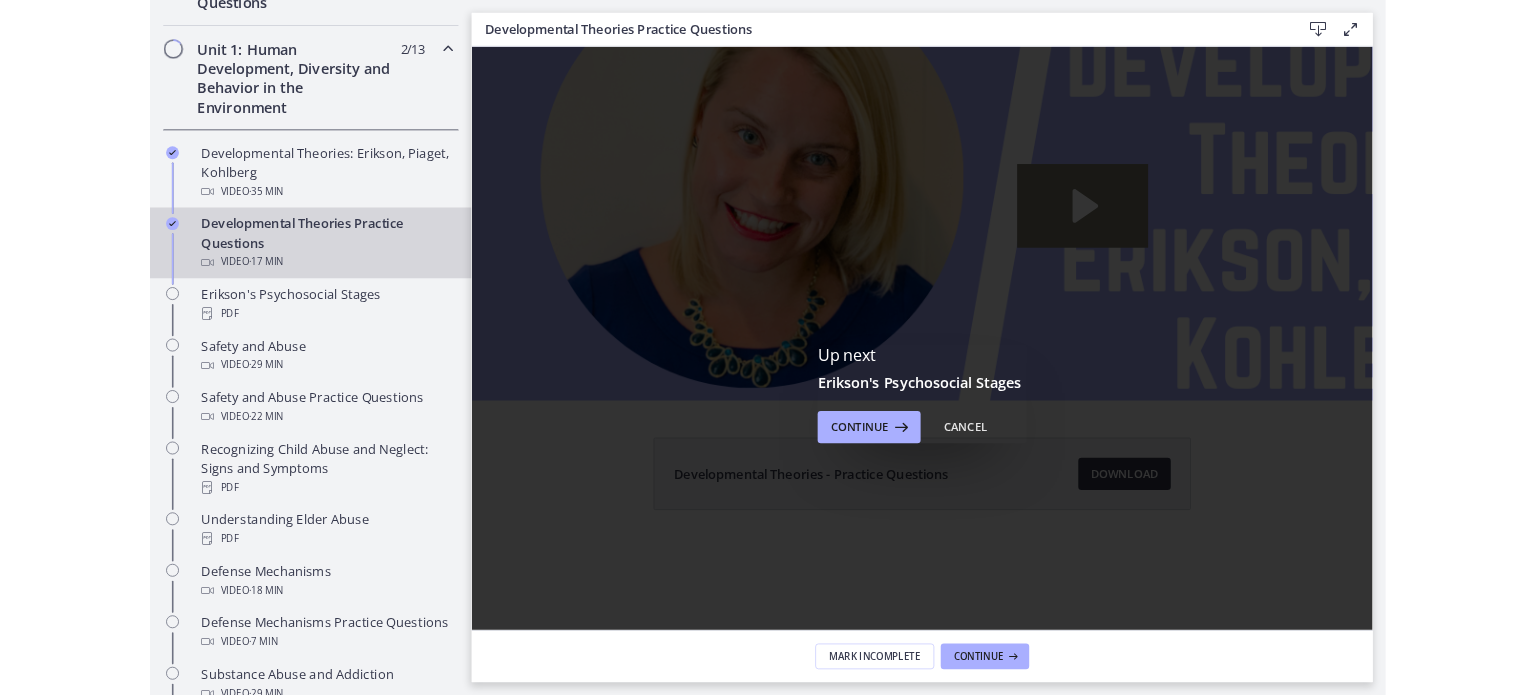 scroll, scrollTop: 0, scrollLeft: 0, axis: both 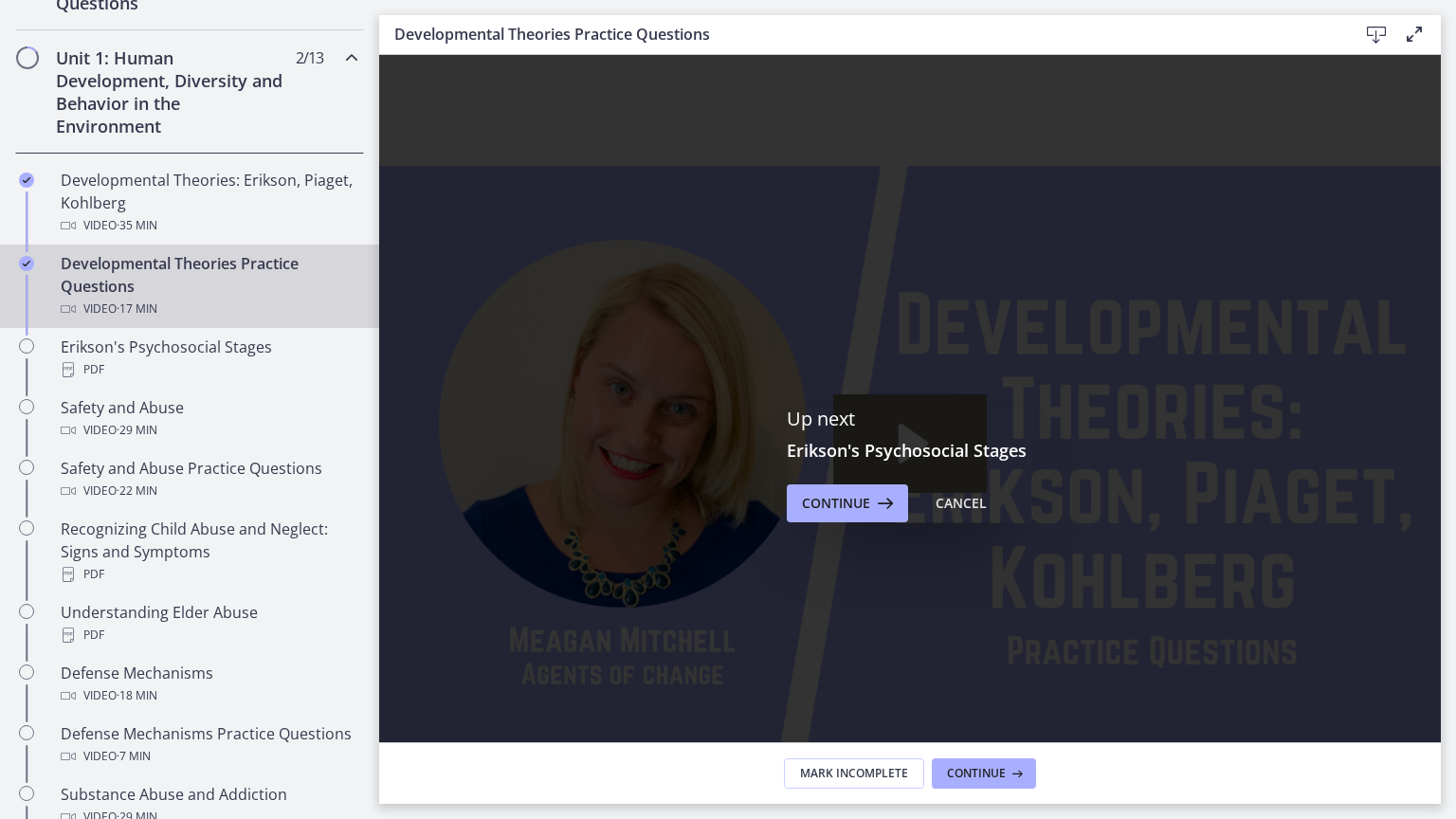 click 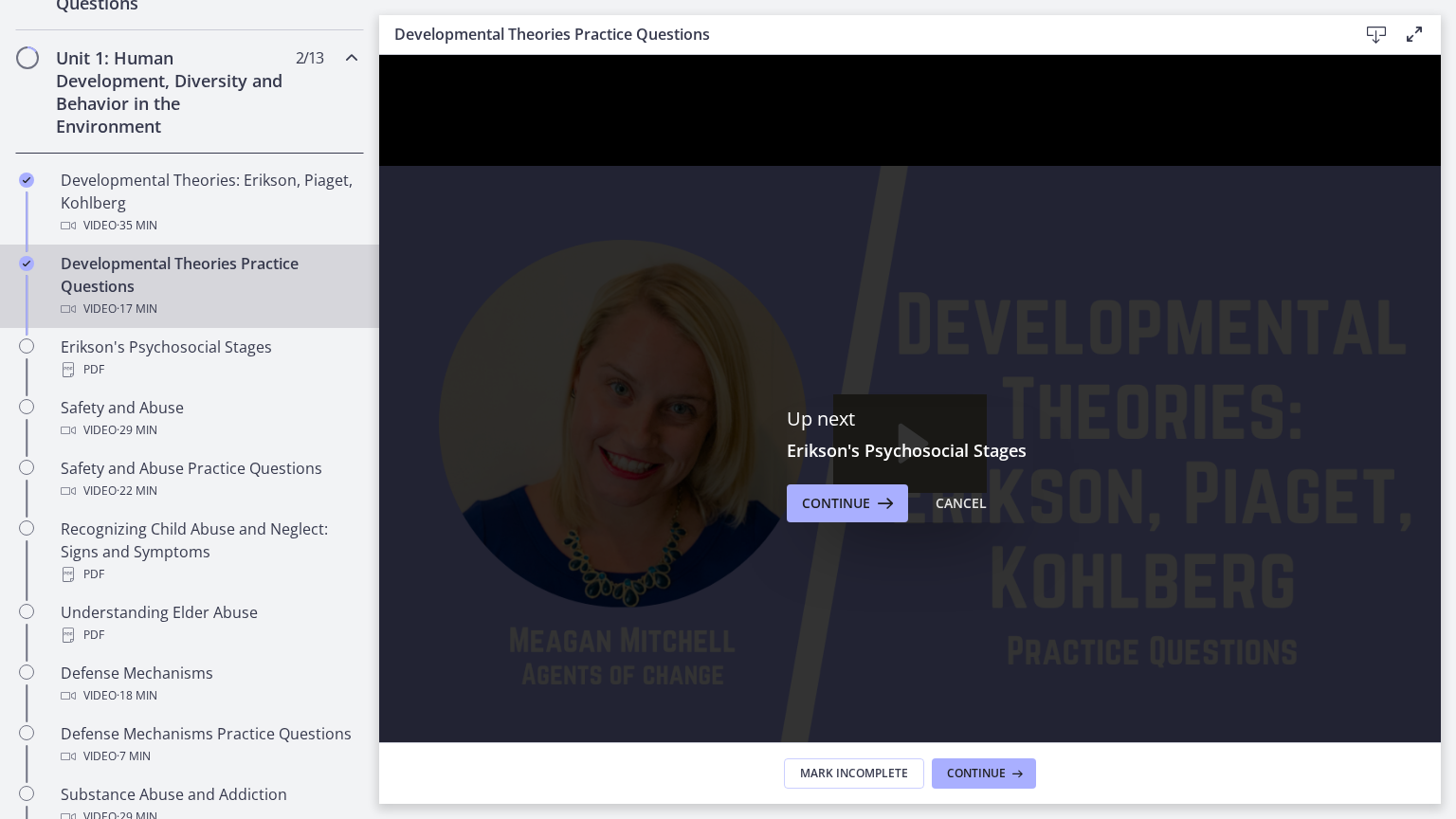 click 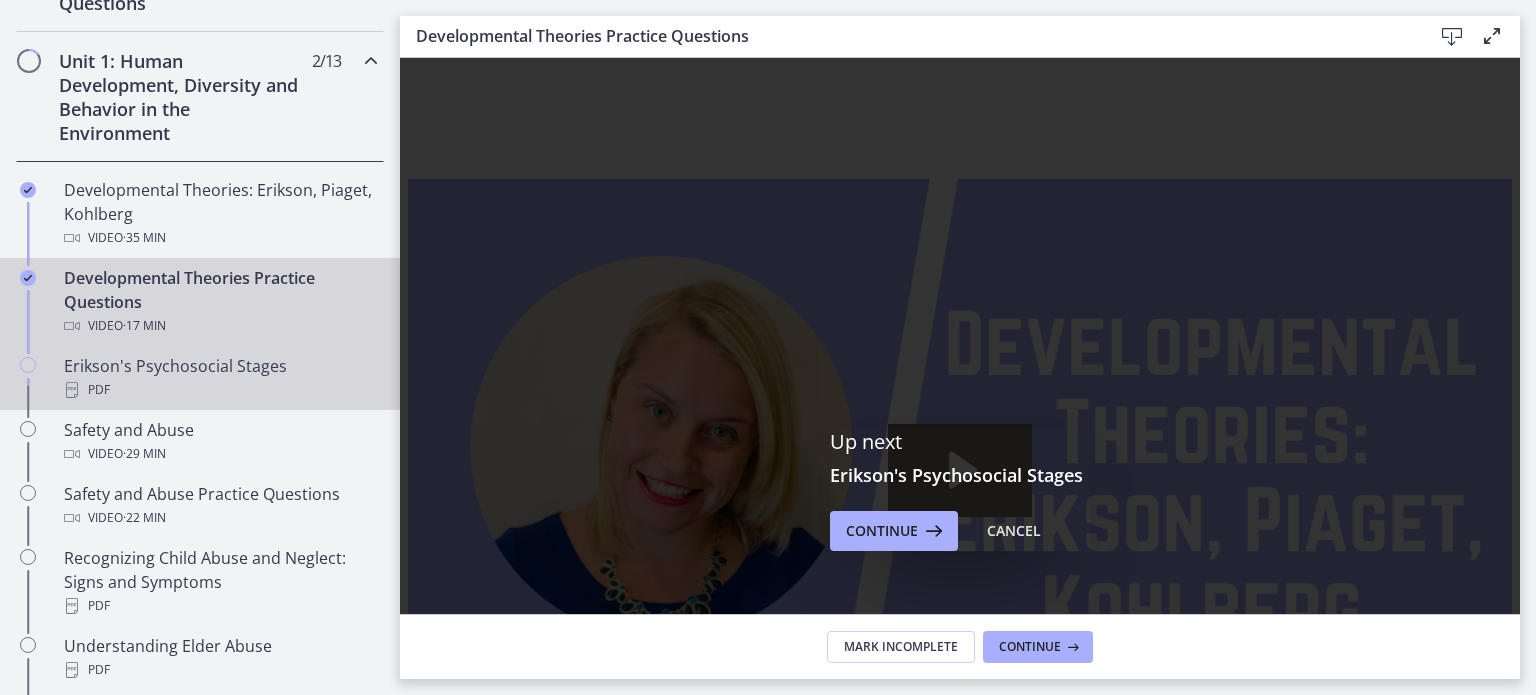 click on "PDF" at bounding box center (220, 390) 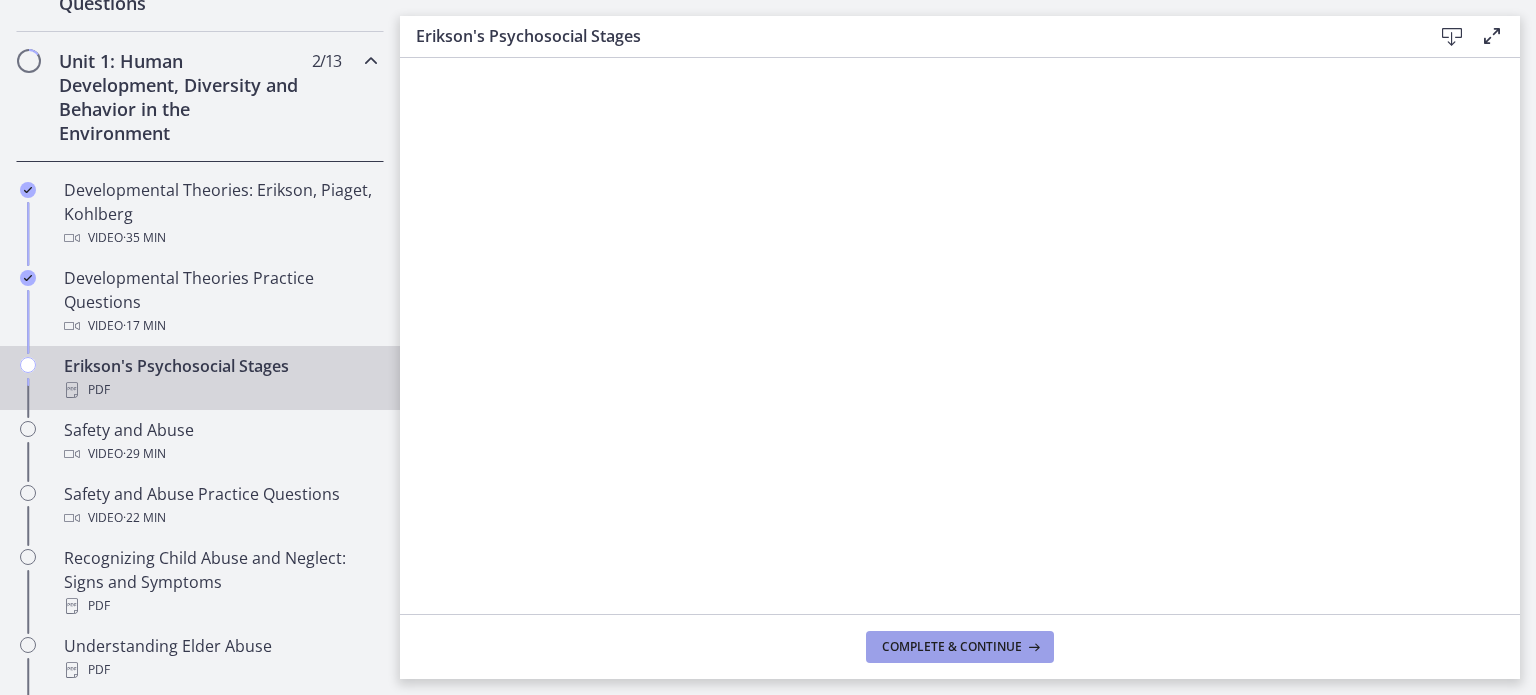 click on "Complete & continue" at bounding box center [952, 647] 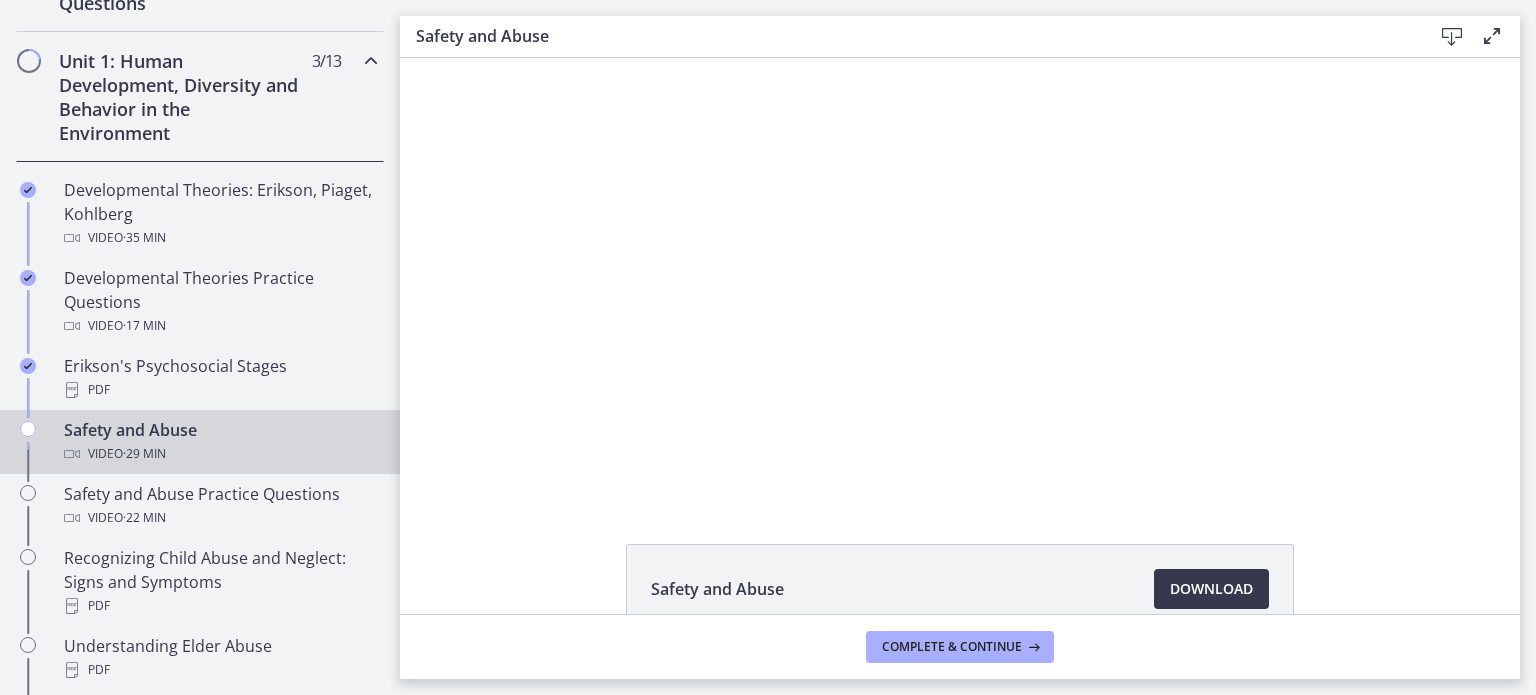 scroll, scrollTop: 0, scrollLeft: 0, axis: both 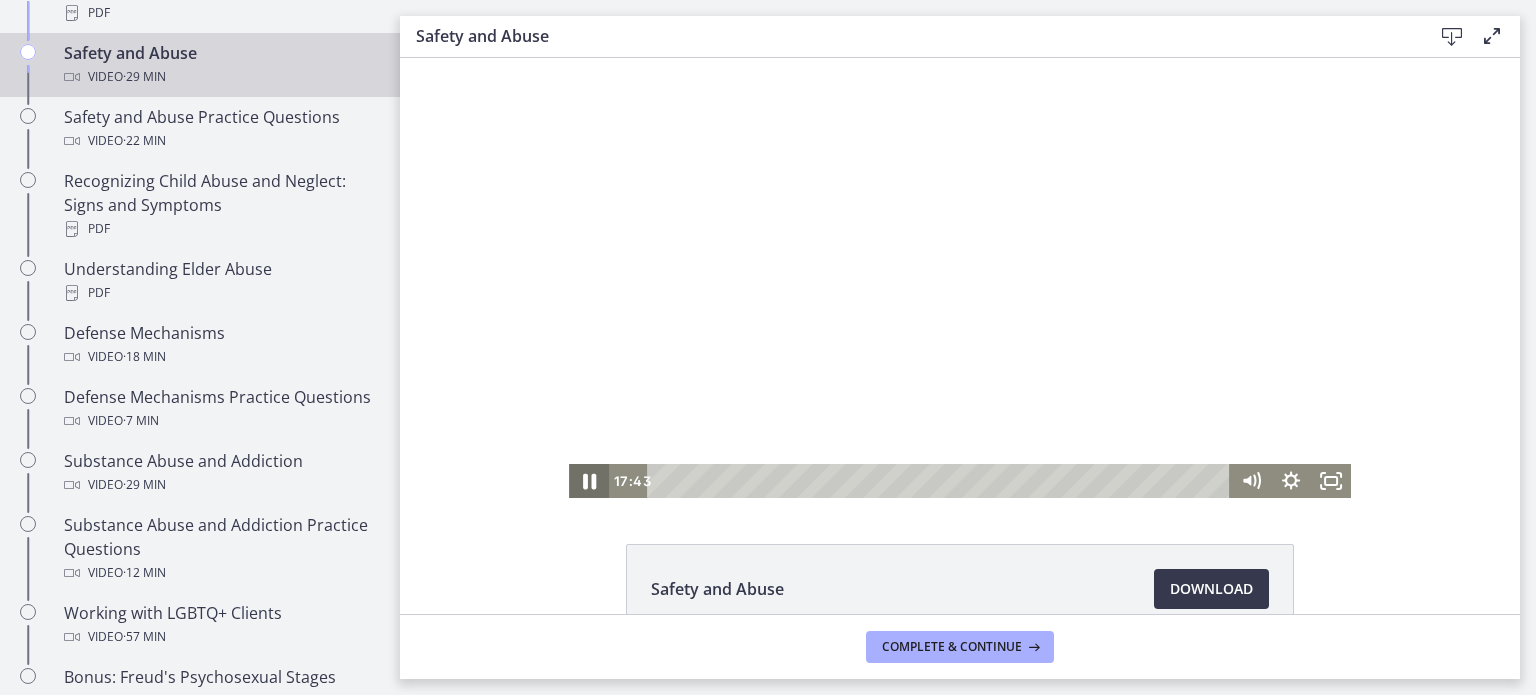 click 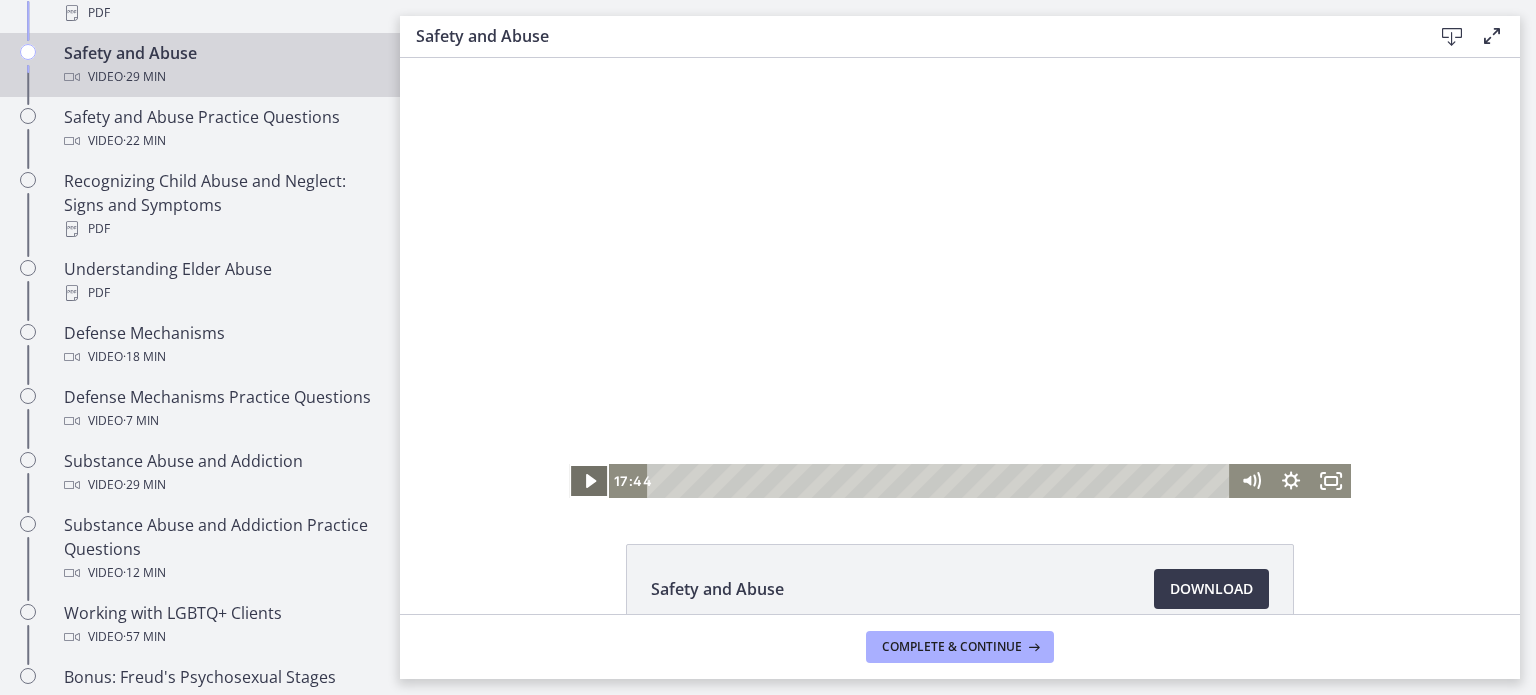 click 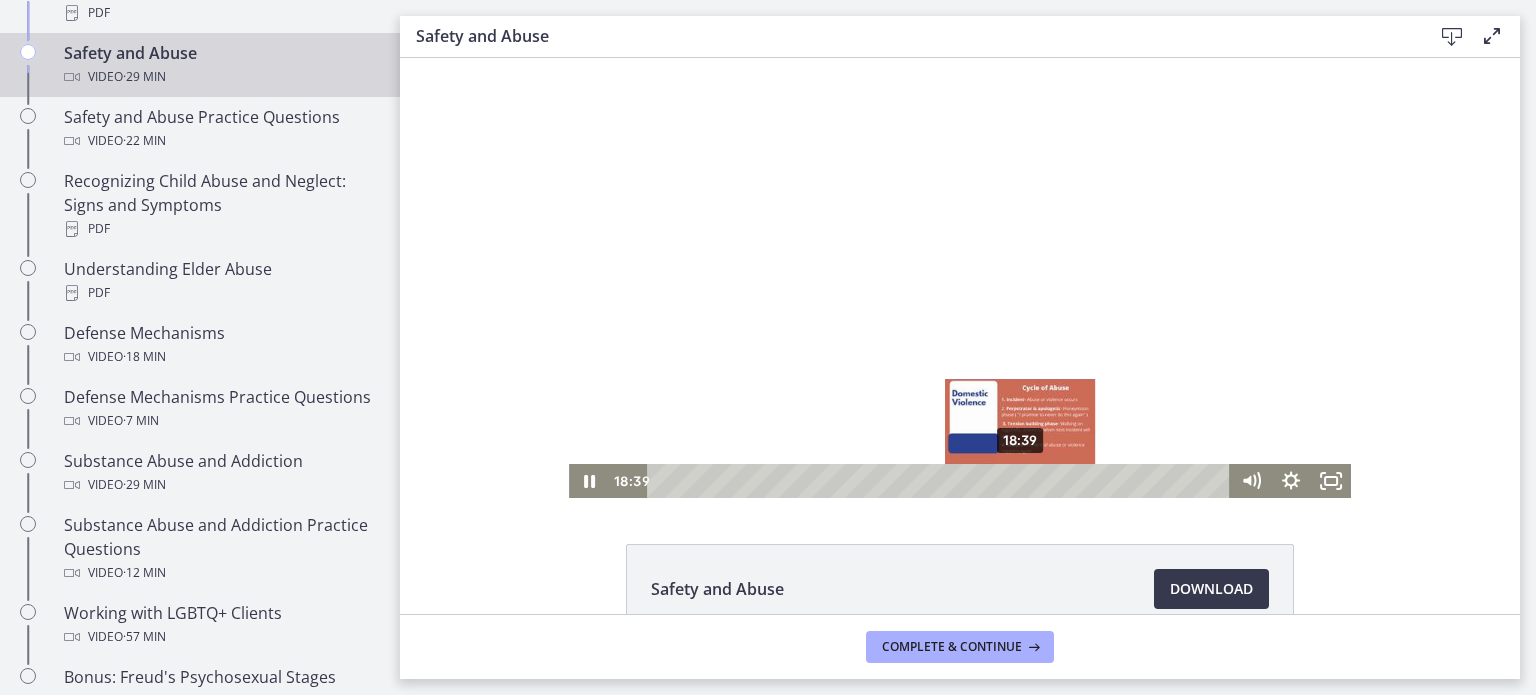 click at bounding box center (1020, 480) 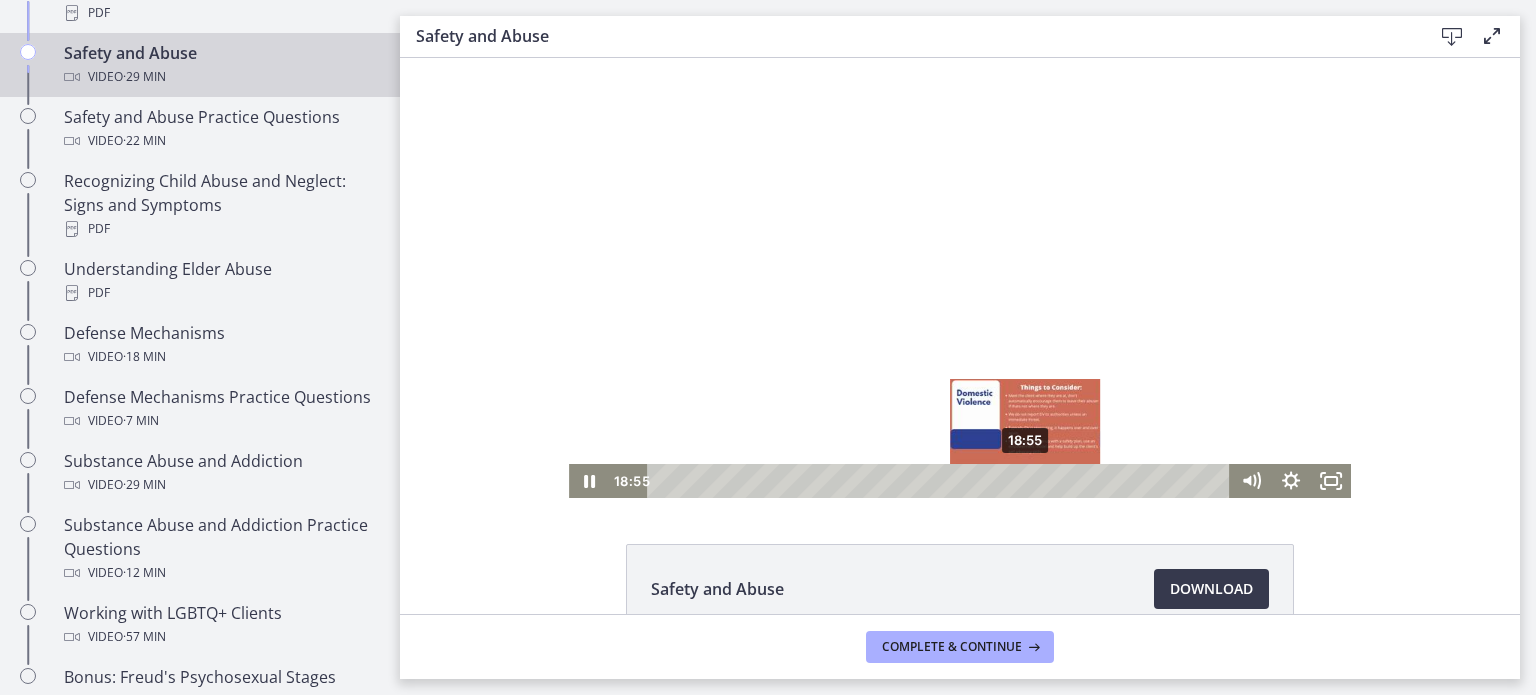 click at bounding box center (1025, 480) 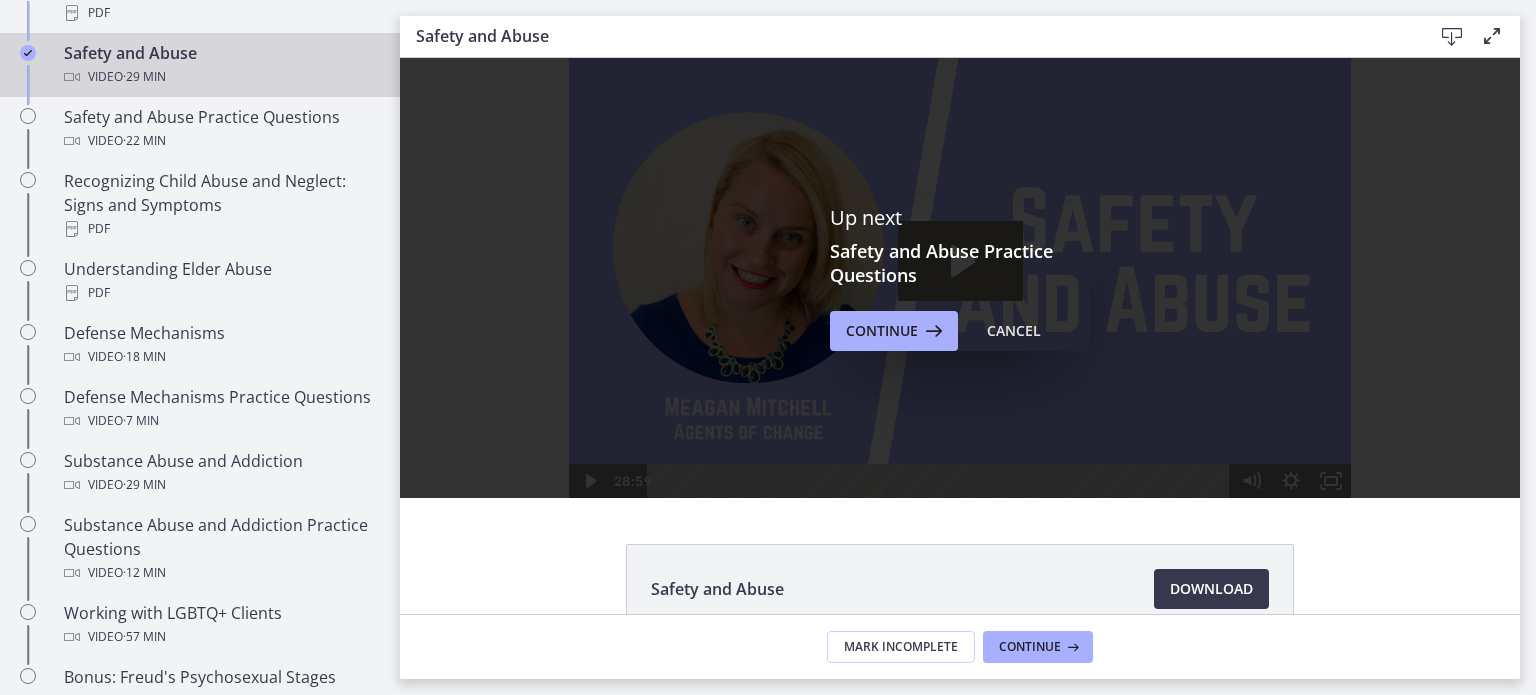 scroll, scrollTop: 0, scrollLeft: 0, axis: both 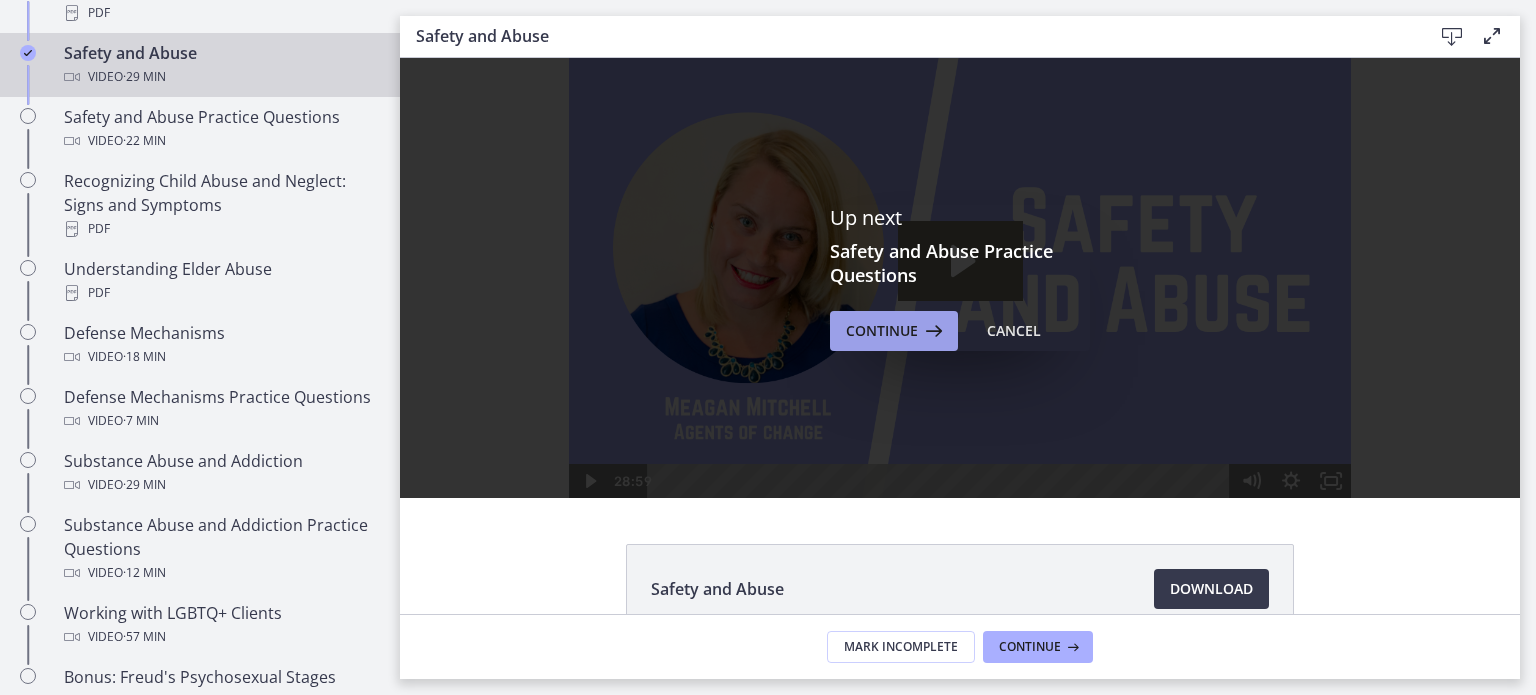 click on "Continue" at bounding box center (882, 331) 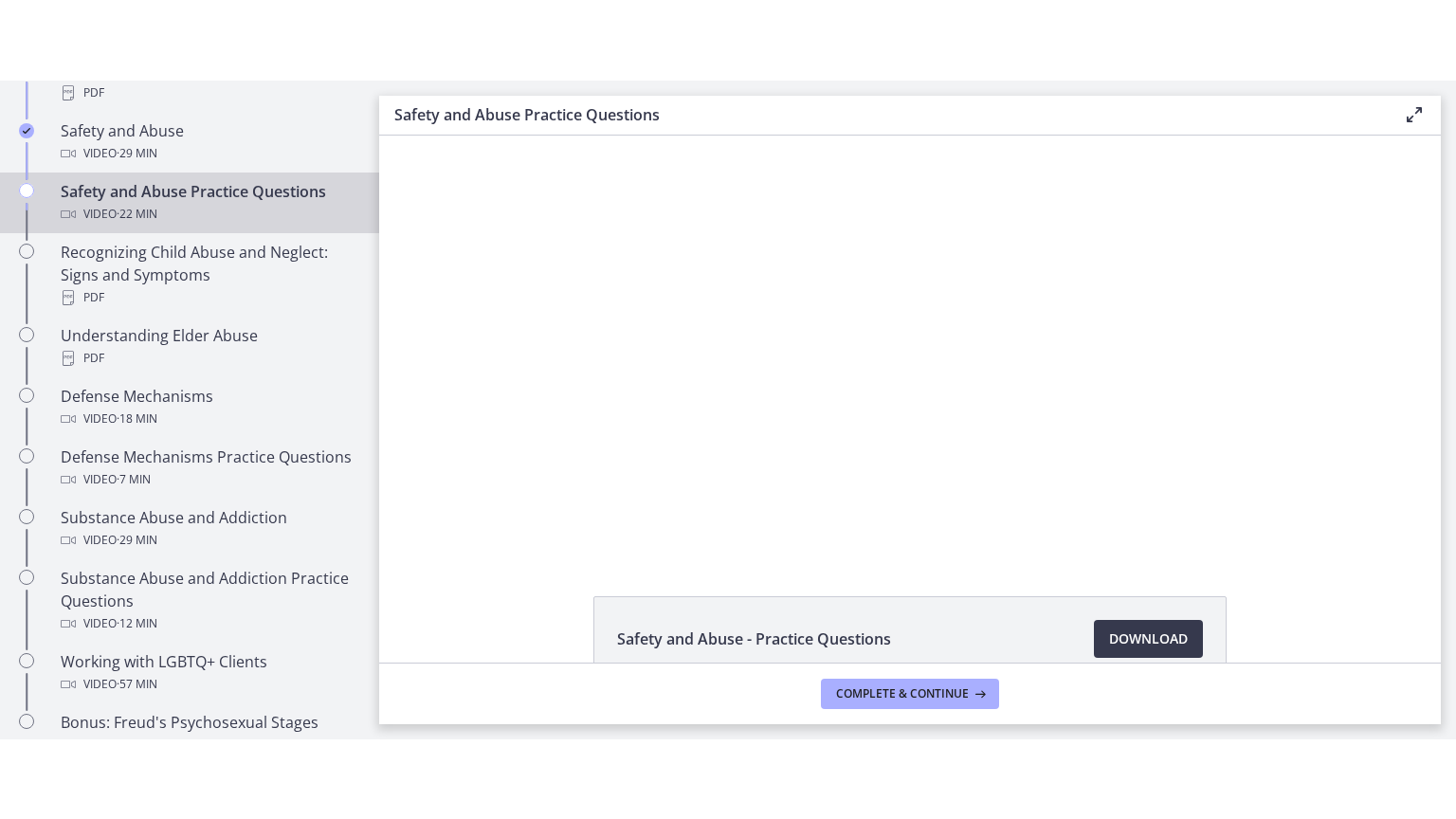 scroll, scrollTop: 0, scrollLeft: 0, axis: both 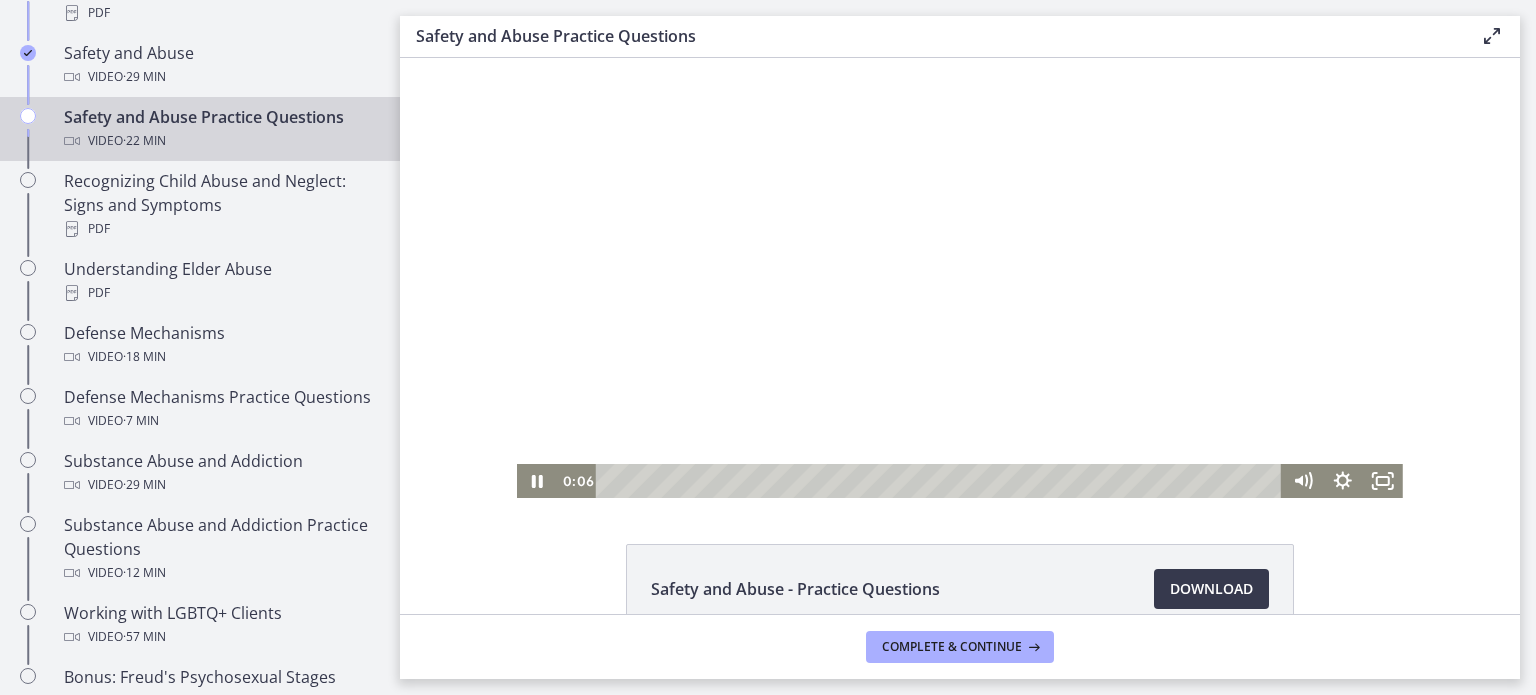 click on "Click for sound
@keyframes VOLUME_SMALL_WAVE_FLASH {
0% { opacity: 0; }
33% { opacity: 1; }
66% { opacity: 1; }
100% { opacity: 0; }
}
@keyframes VOLUME_LARGE_WAVE_FLASH {
0% { opacity: 0; }
33% { opacity: 1; }
66% { opacity: 1; }
100% { opacity: 0; }
}
.volume__small-wave {
animation: VOLUME_SMALL_WAVE_FLASH 2s infinite;
opacity: 0;
}
.volume__large-wave {
animation: VOLUME_LARGE_WAVE_FLASH 2s infinite .3s;
opacity: 0;
}
0:06" at bounding box center (960, 278) 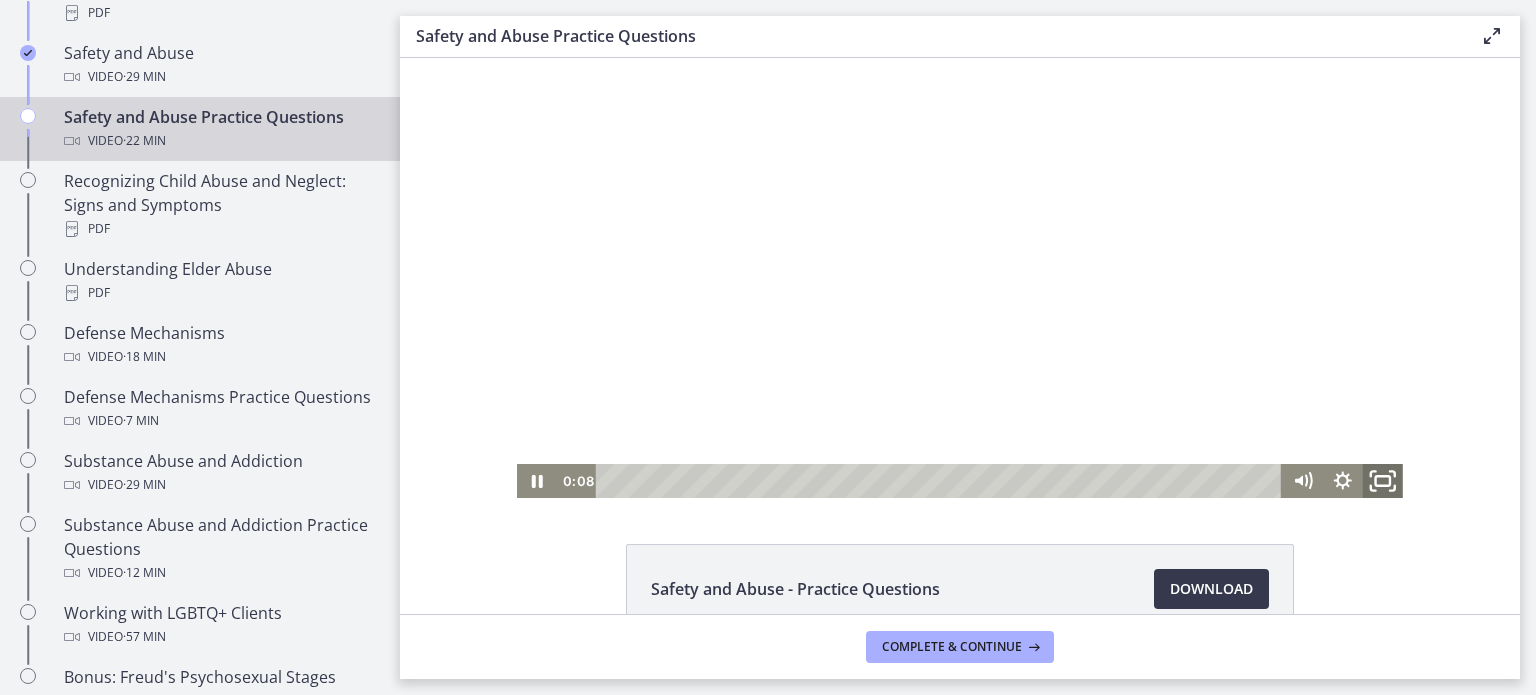click 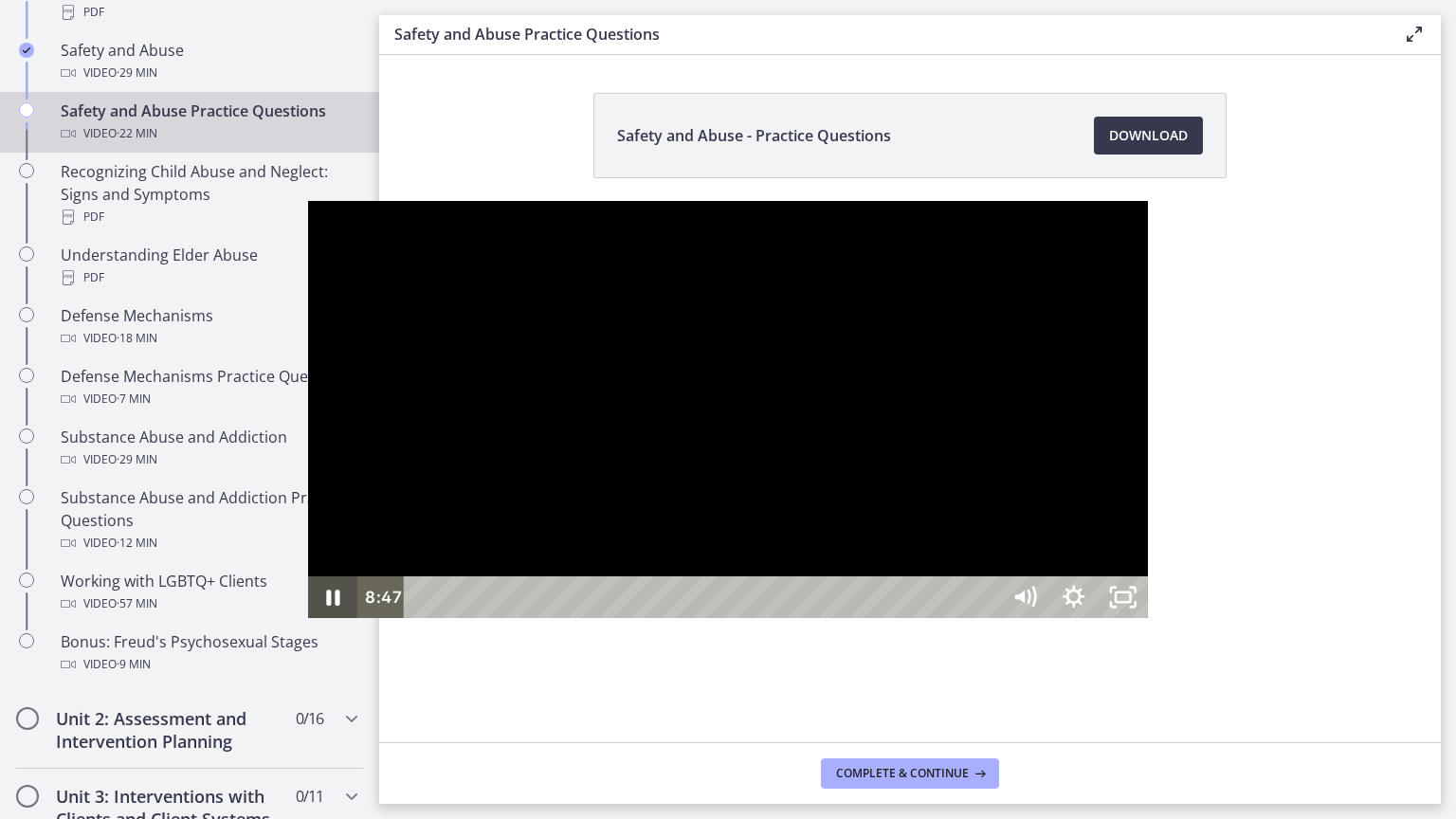 click 